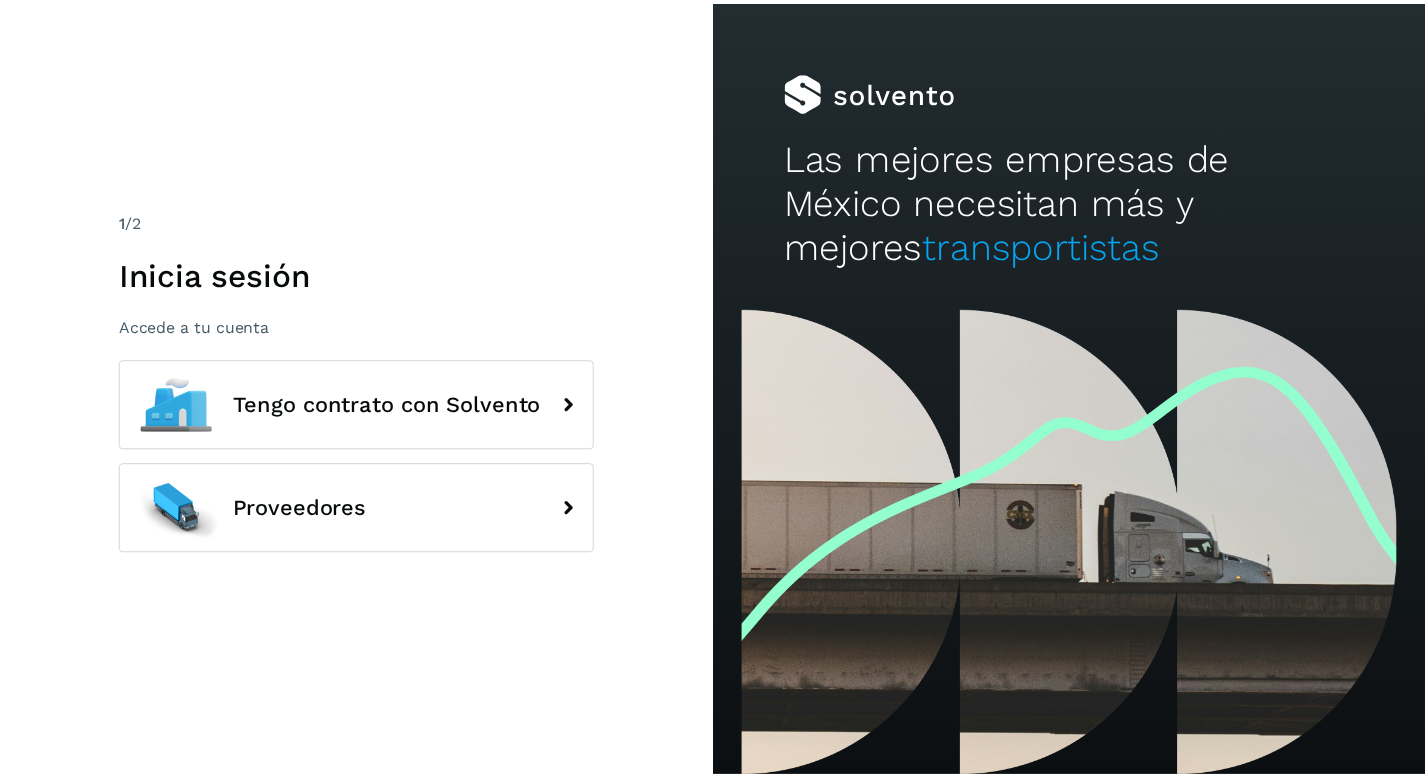 scroll, scrollTop: 0, scrollLeft: 0, axis: both 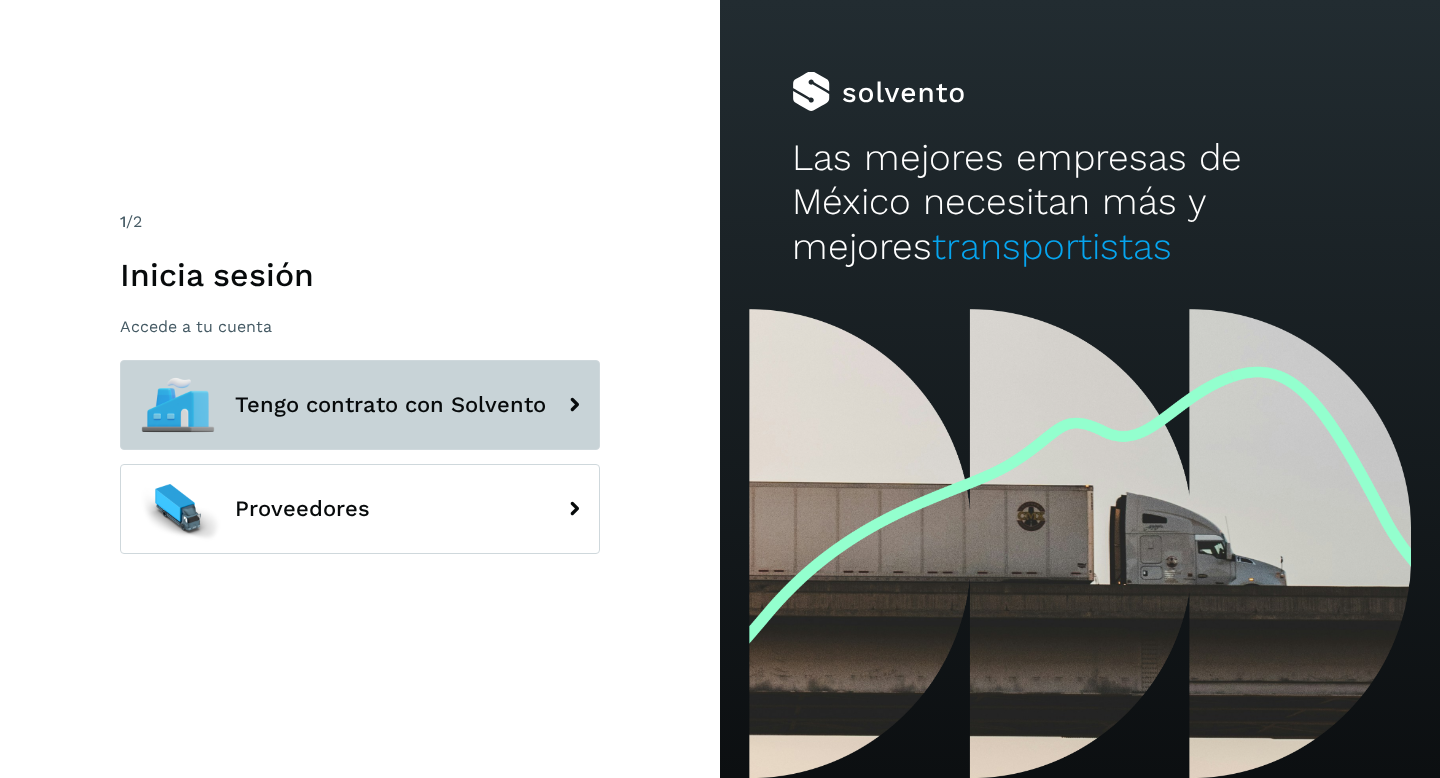 click on "Tengo contrato con Solvento" 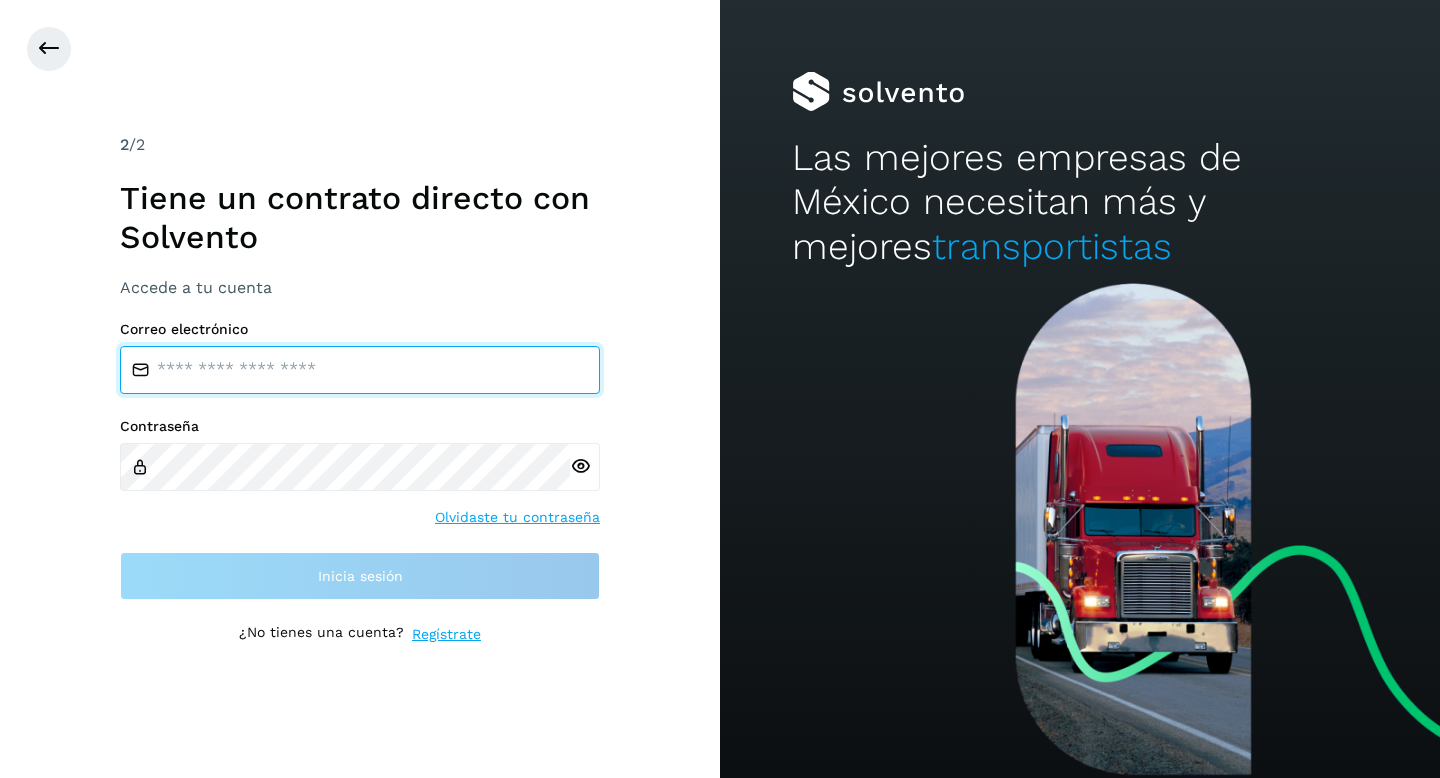 type on "**********" 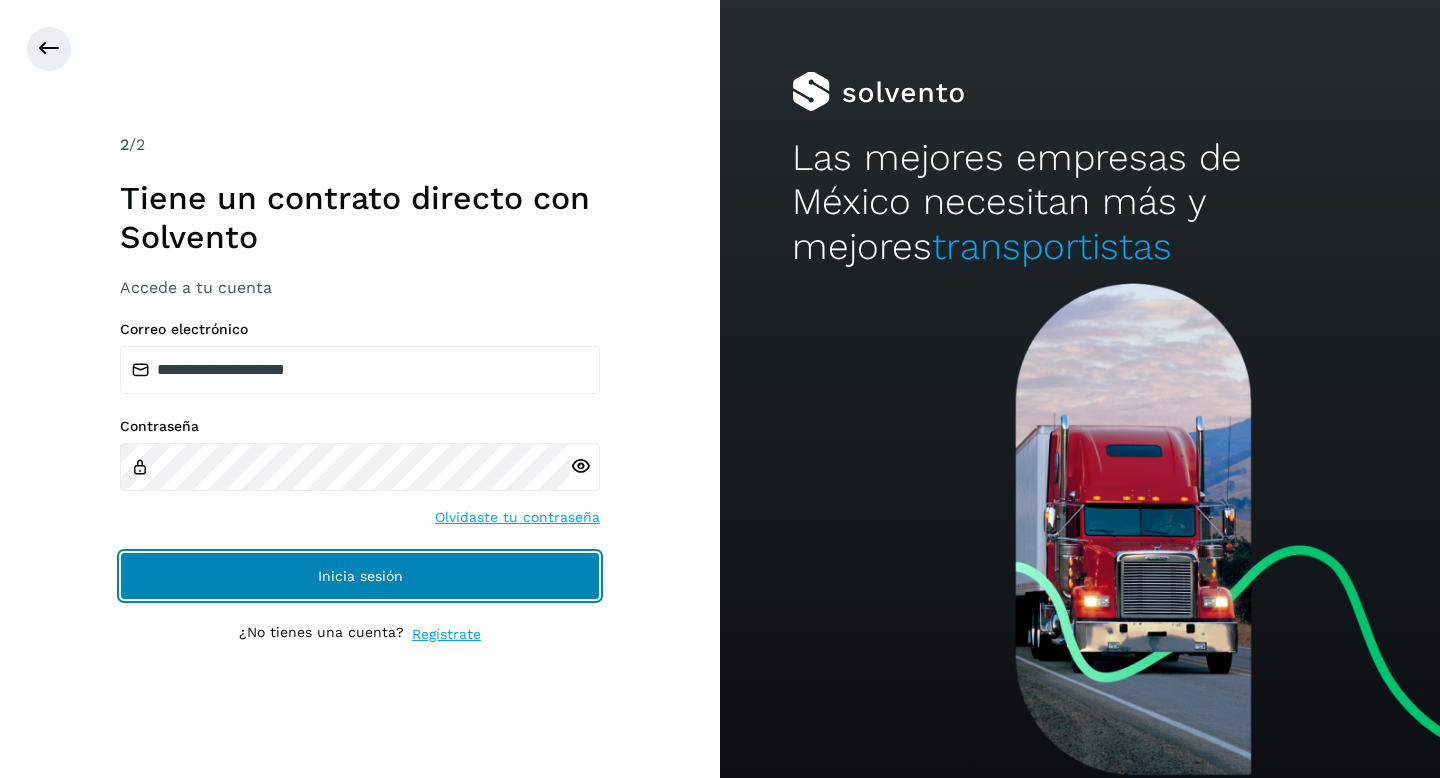 click on "Inicia sesión" 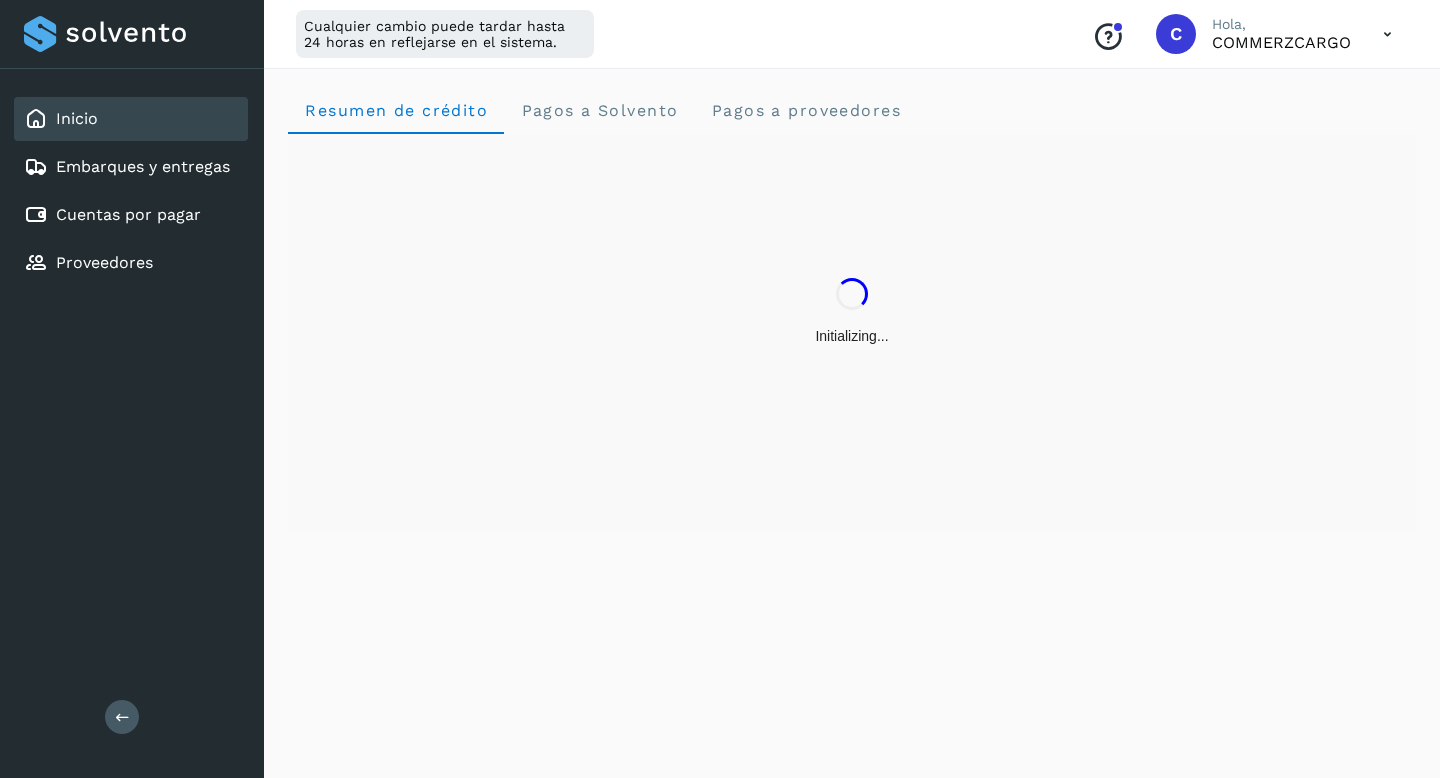 click on "Initializing..." at bounding box center [852, 312] 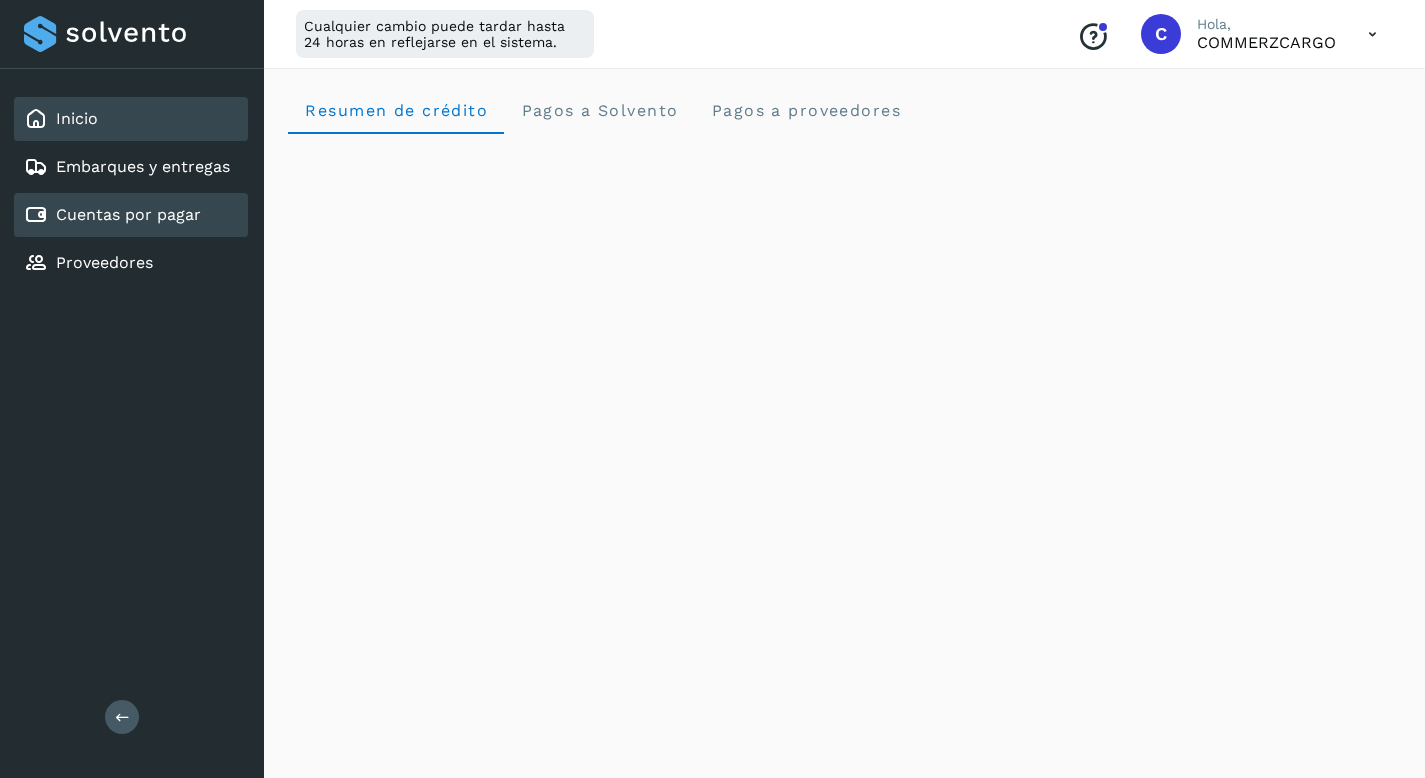 click on "Cuentas por pagar" at bounding box center (128, 214) 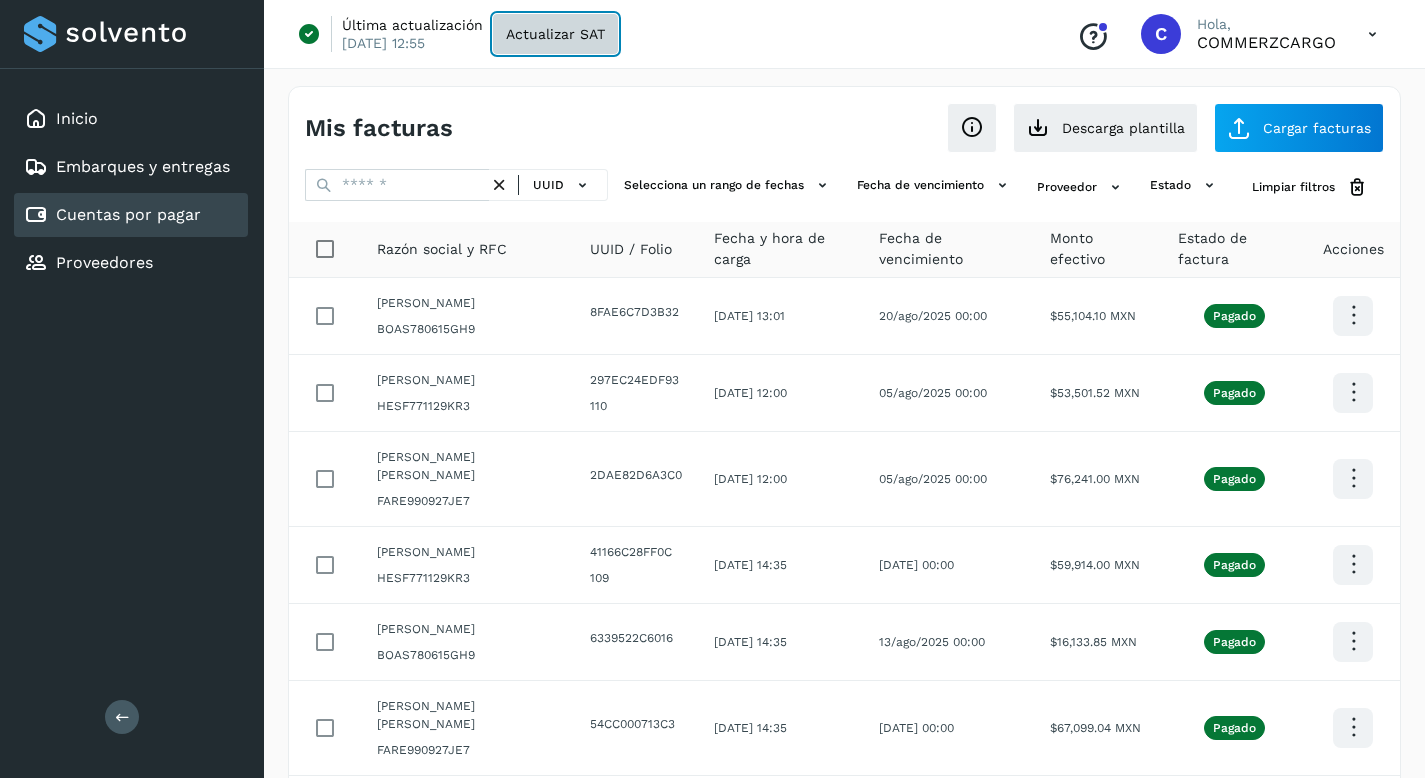 click on "Actualizar SAT" 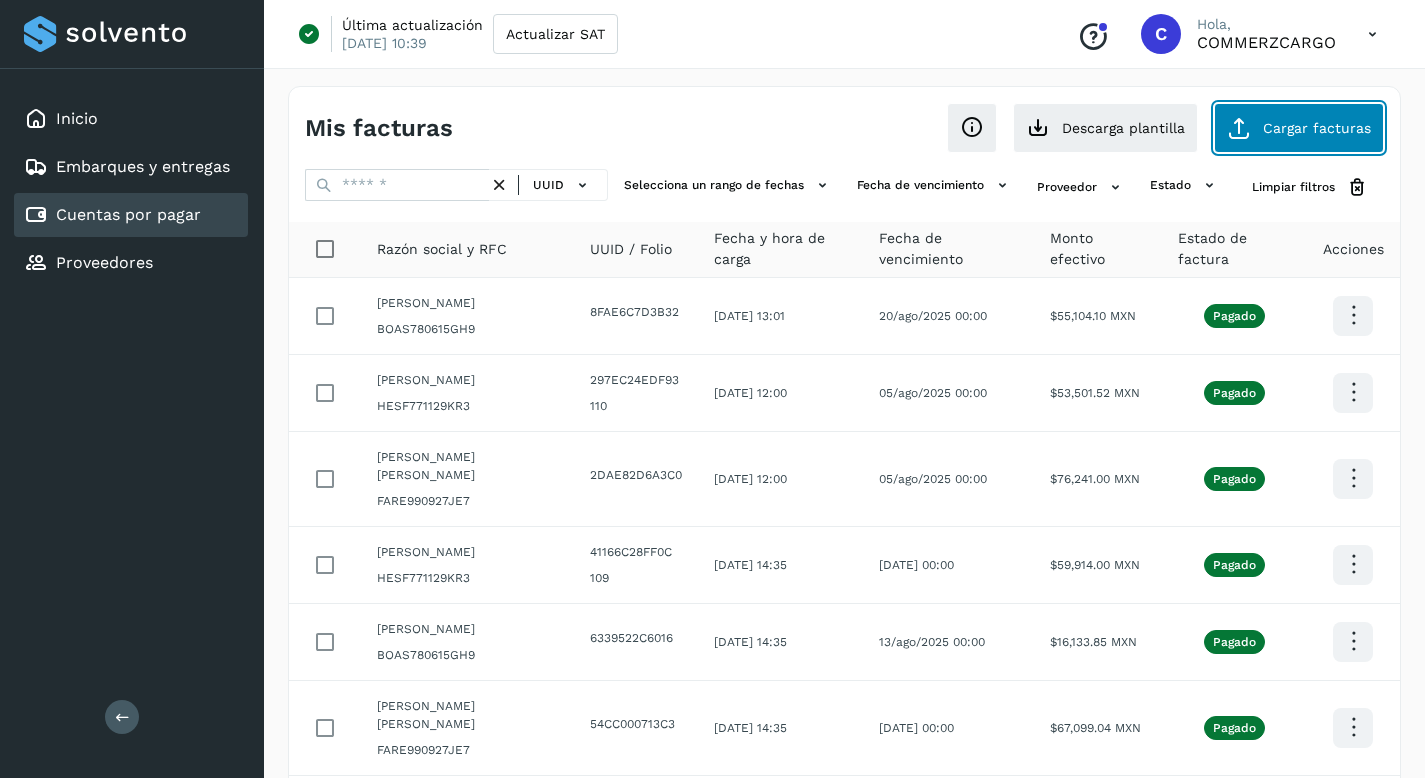 click on "Cargar facturas" 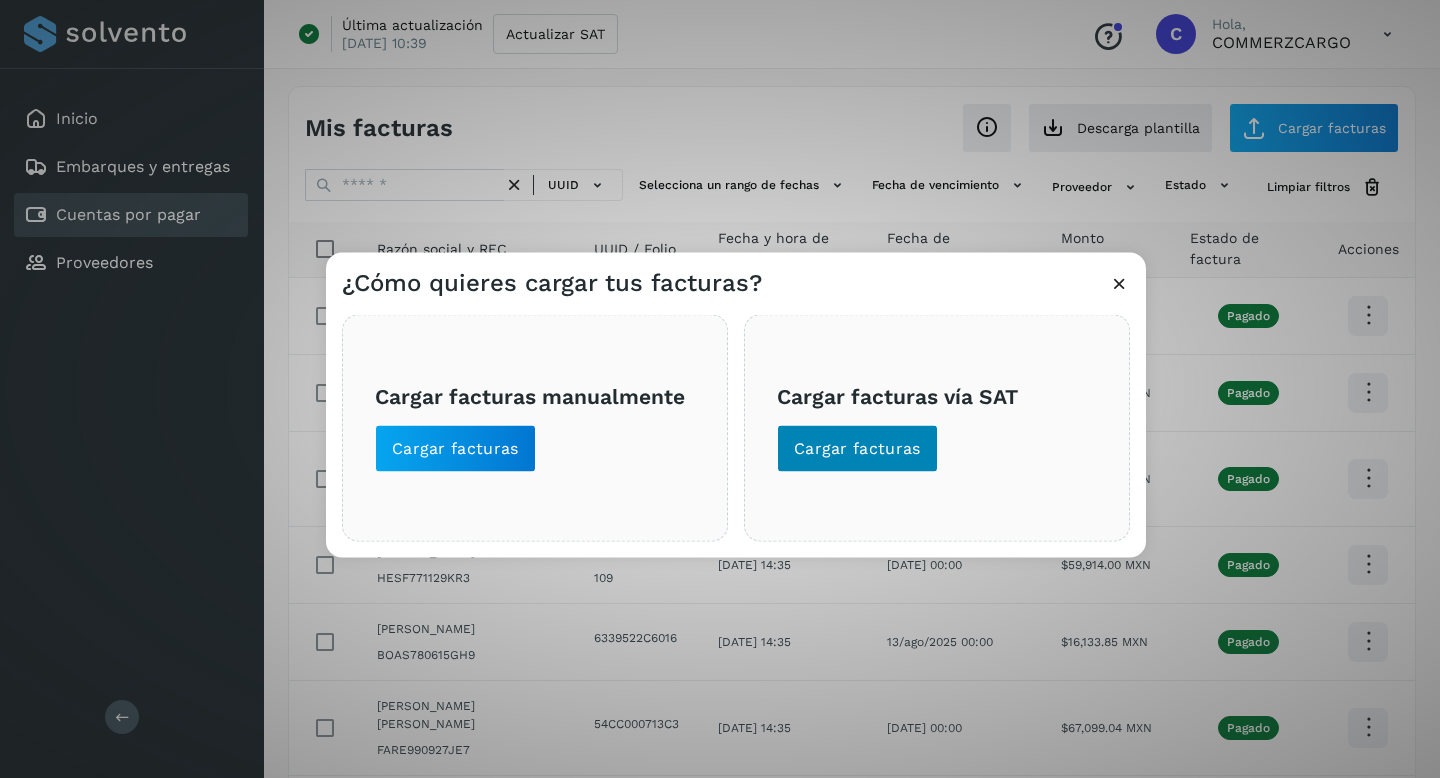 click on "Cargar facturas" 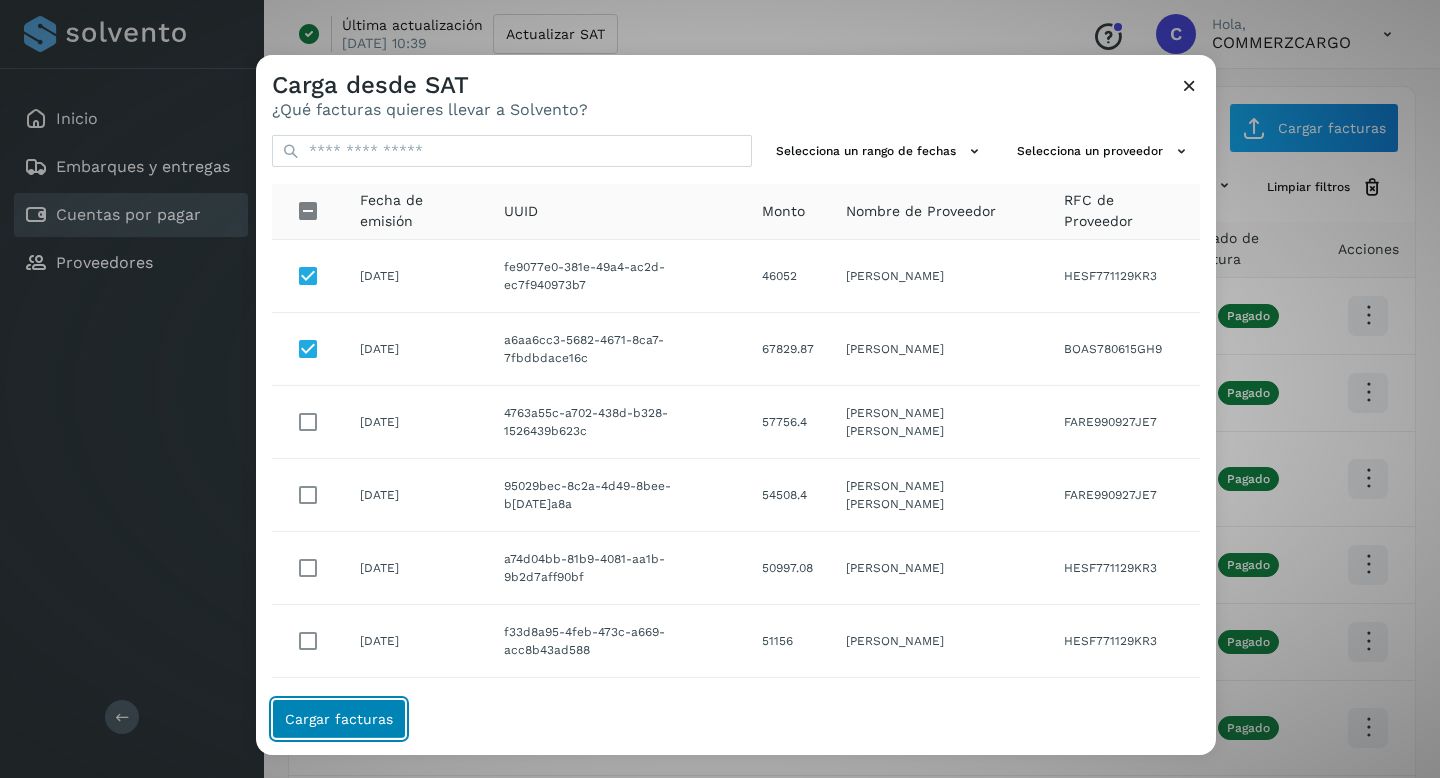 click on "Cargar facturas" 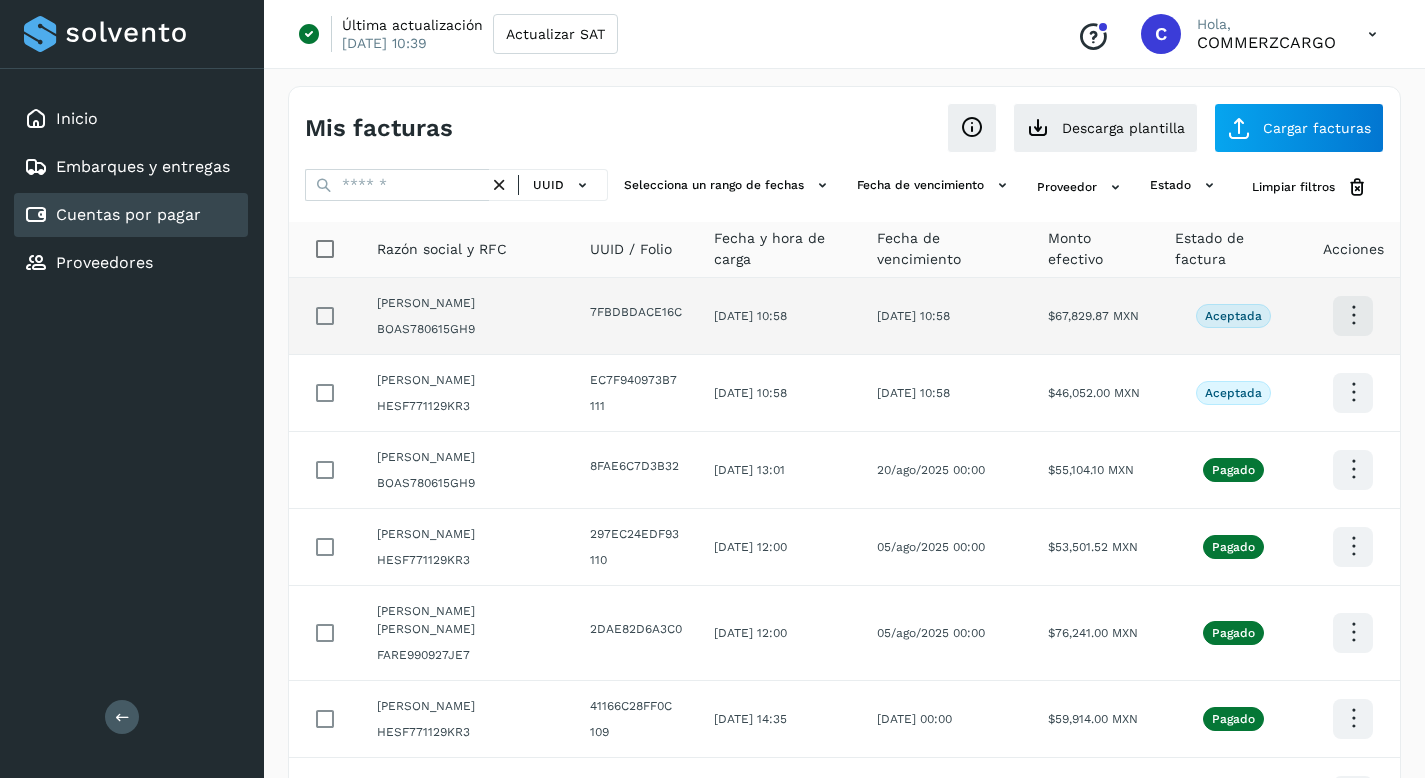 click on "Aceptada" 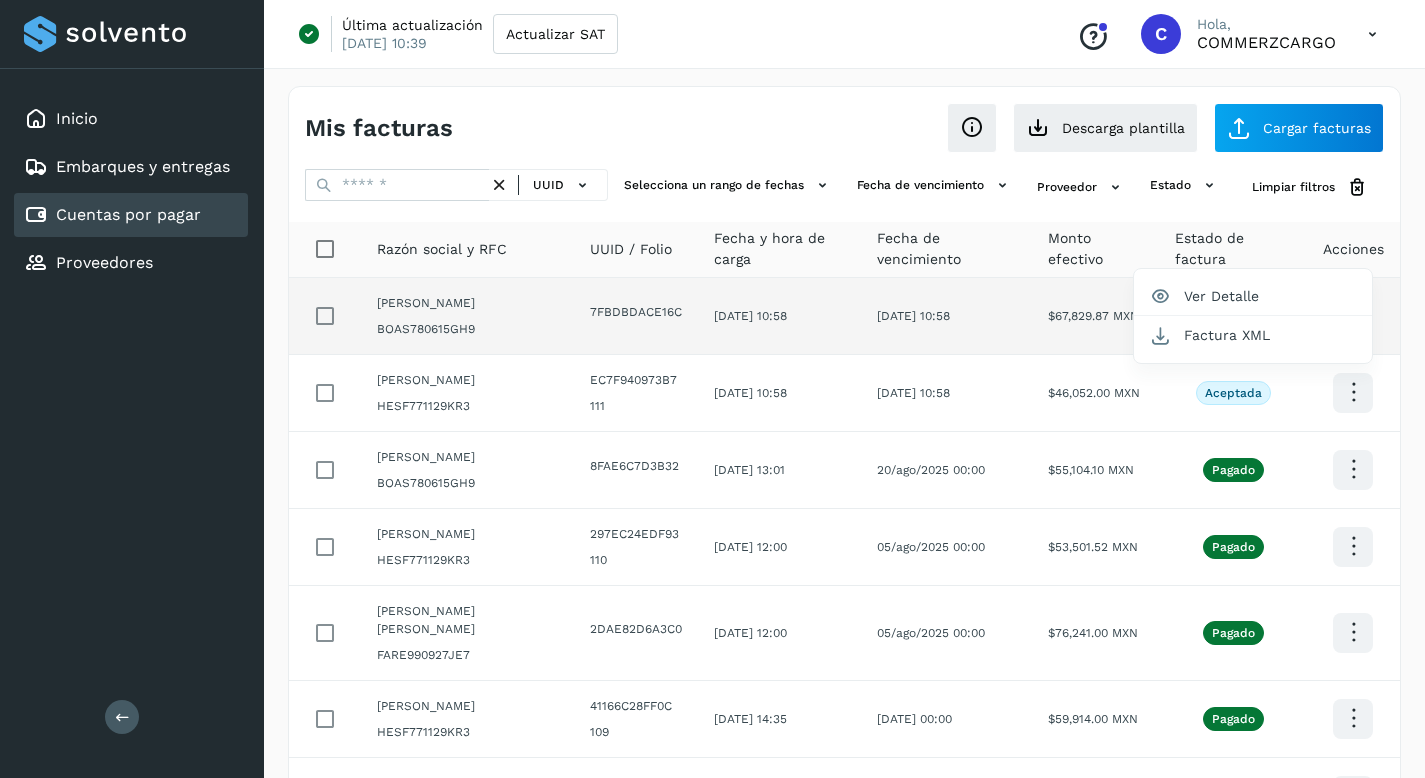 click at bounding box center [712, 389] 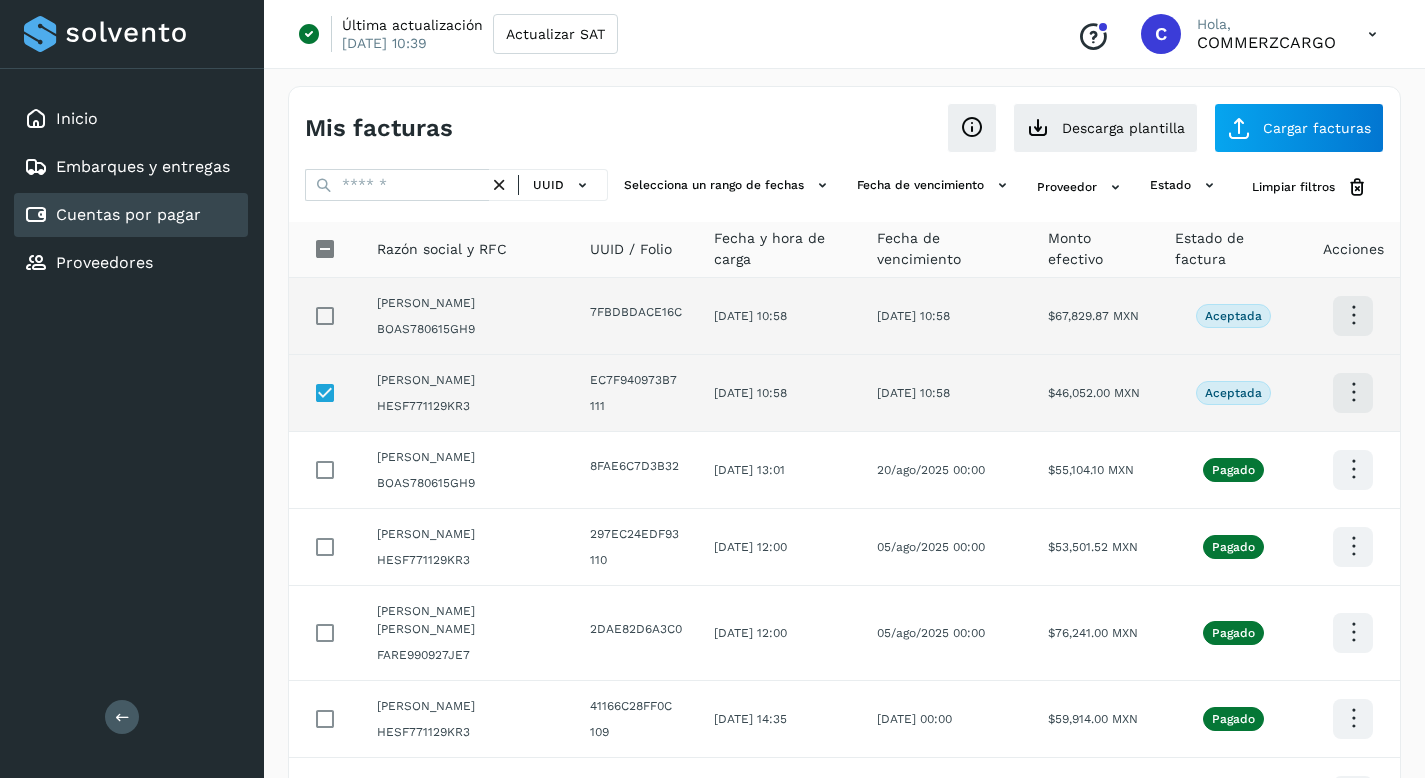 scroll, scrollTop: 574, scrollLeft: 0, axis: vertical 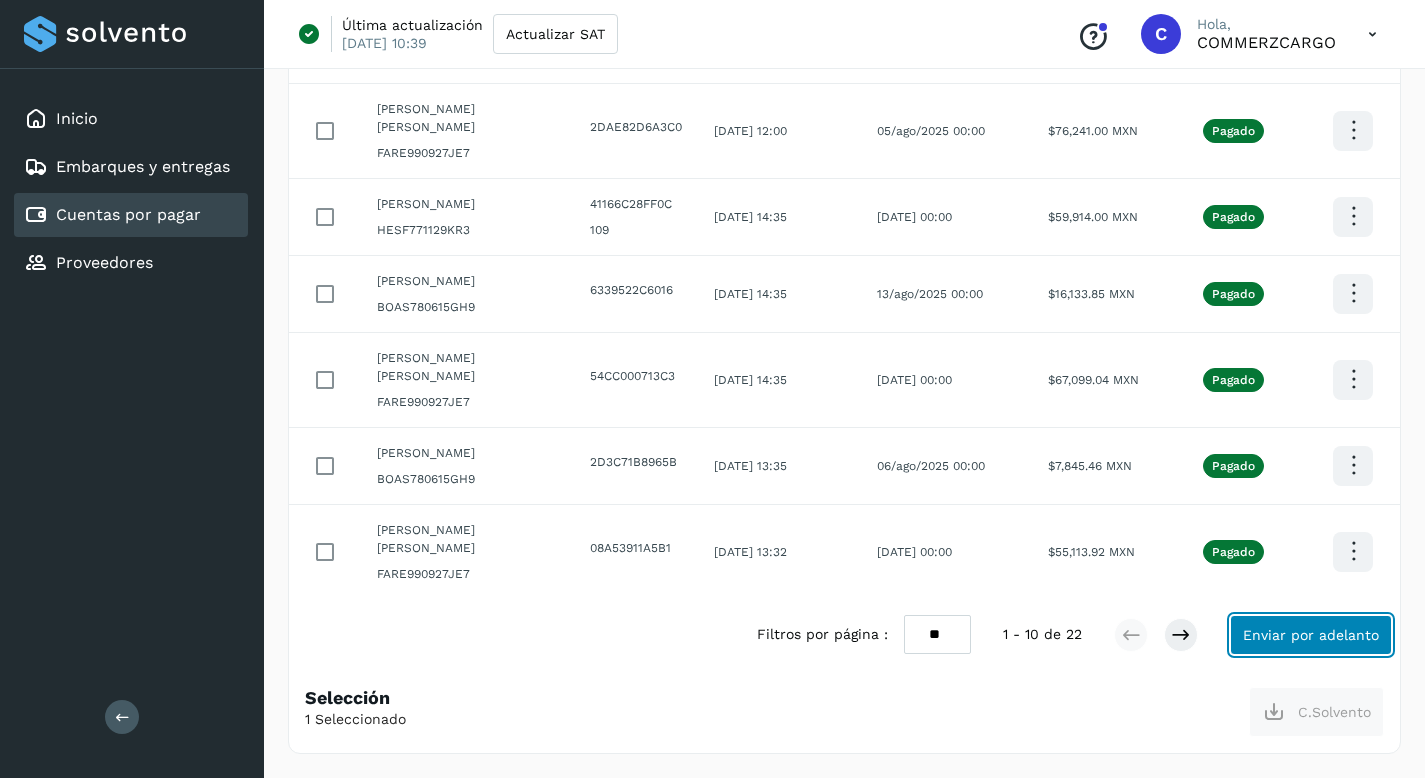 click on "Enviar por adelanto" 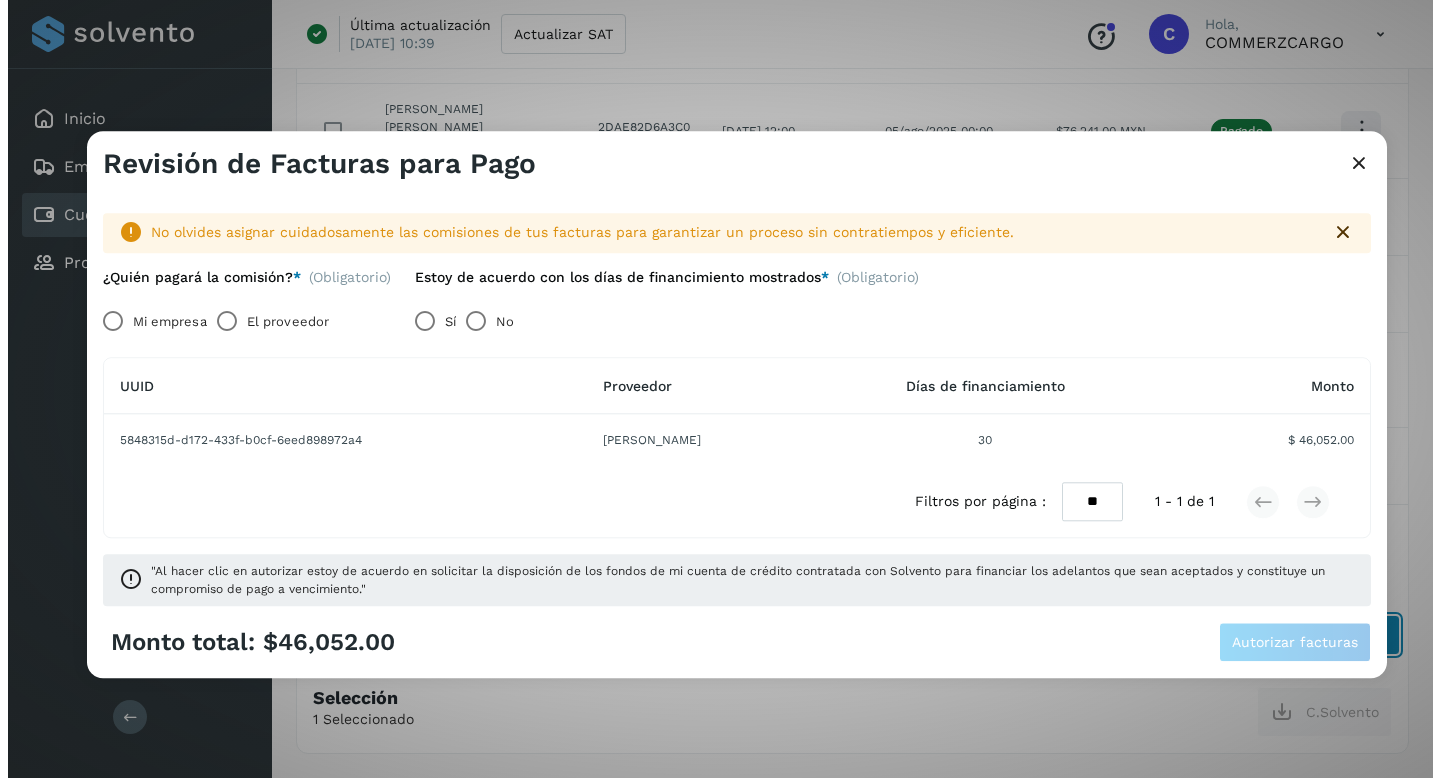 scroll, scrollTop: 502, scrollLeft: 0, axis: vertical 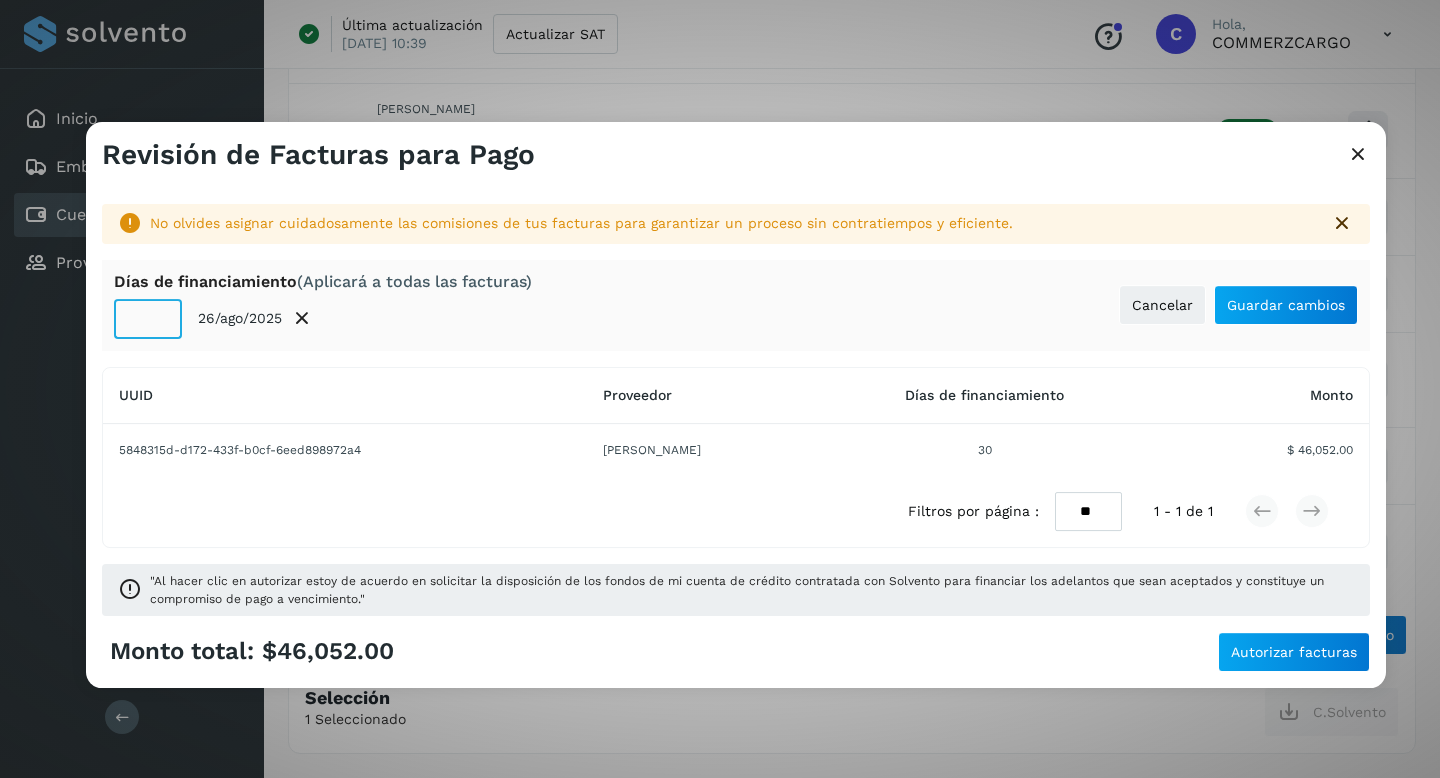 drag, startPoint x: 165, startPoint y: 325, endPoint x: 140, endPoint y: 327, distance: 25.079872 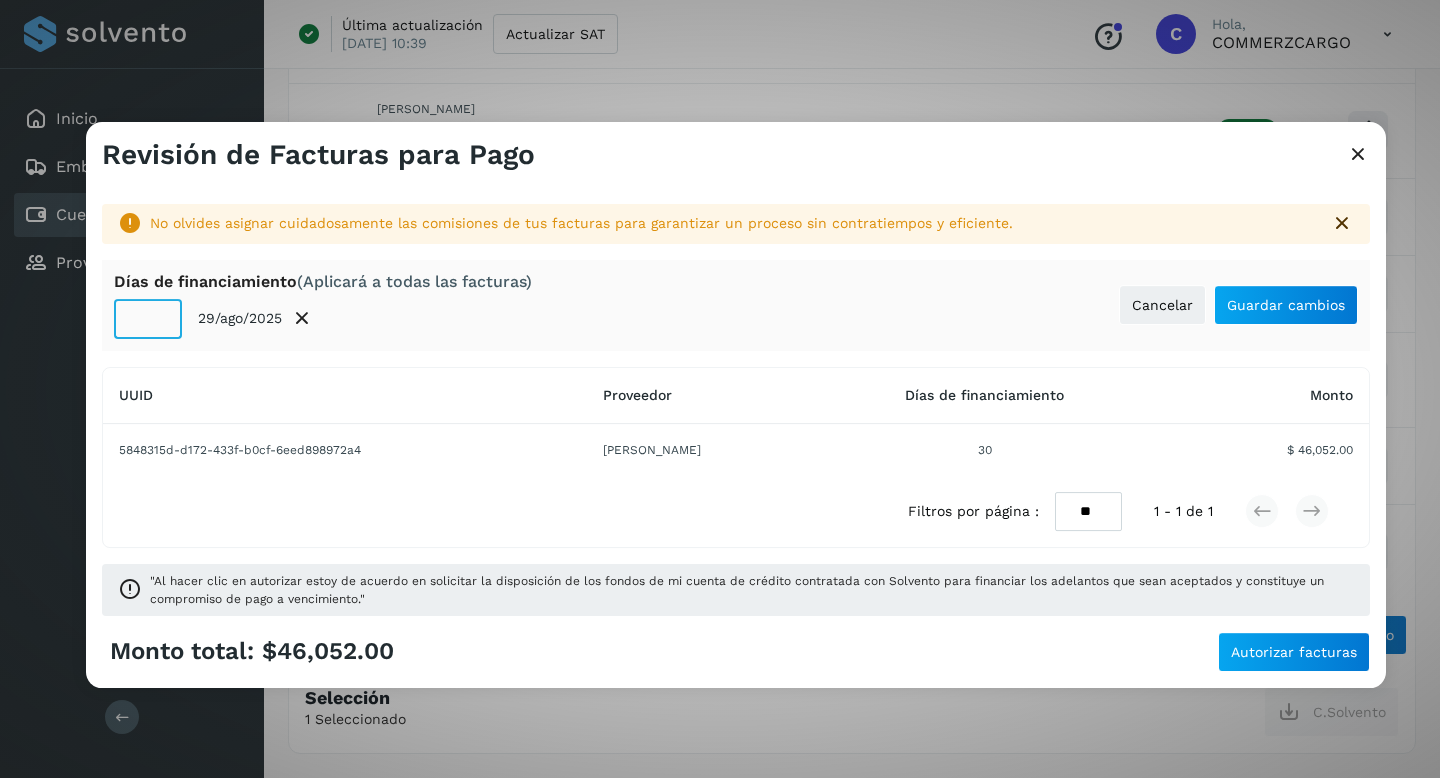 click on "UUID" 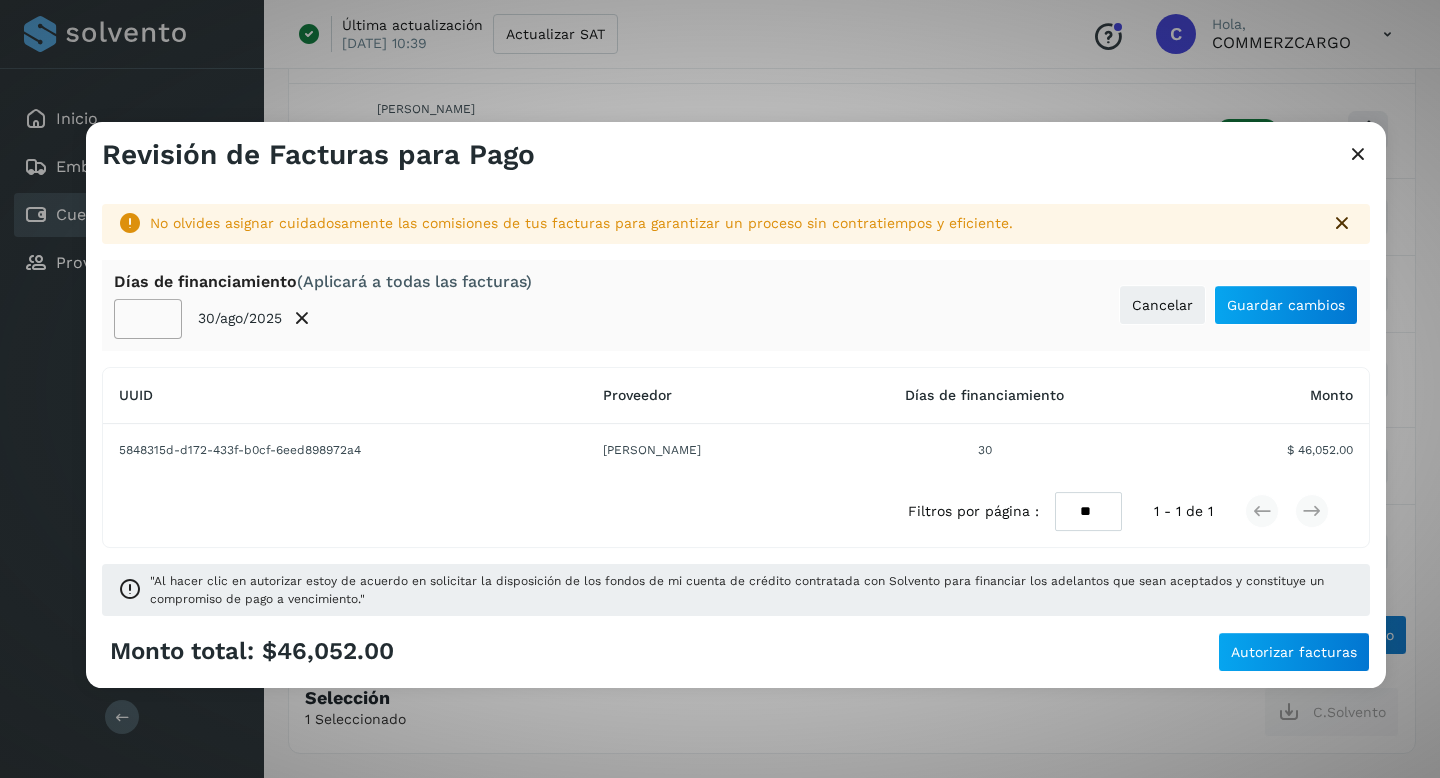 click on "**" 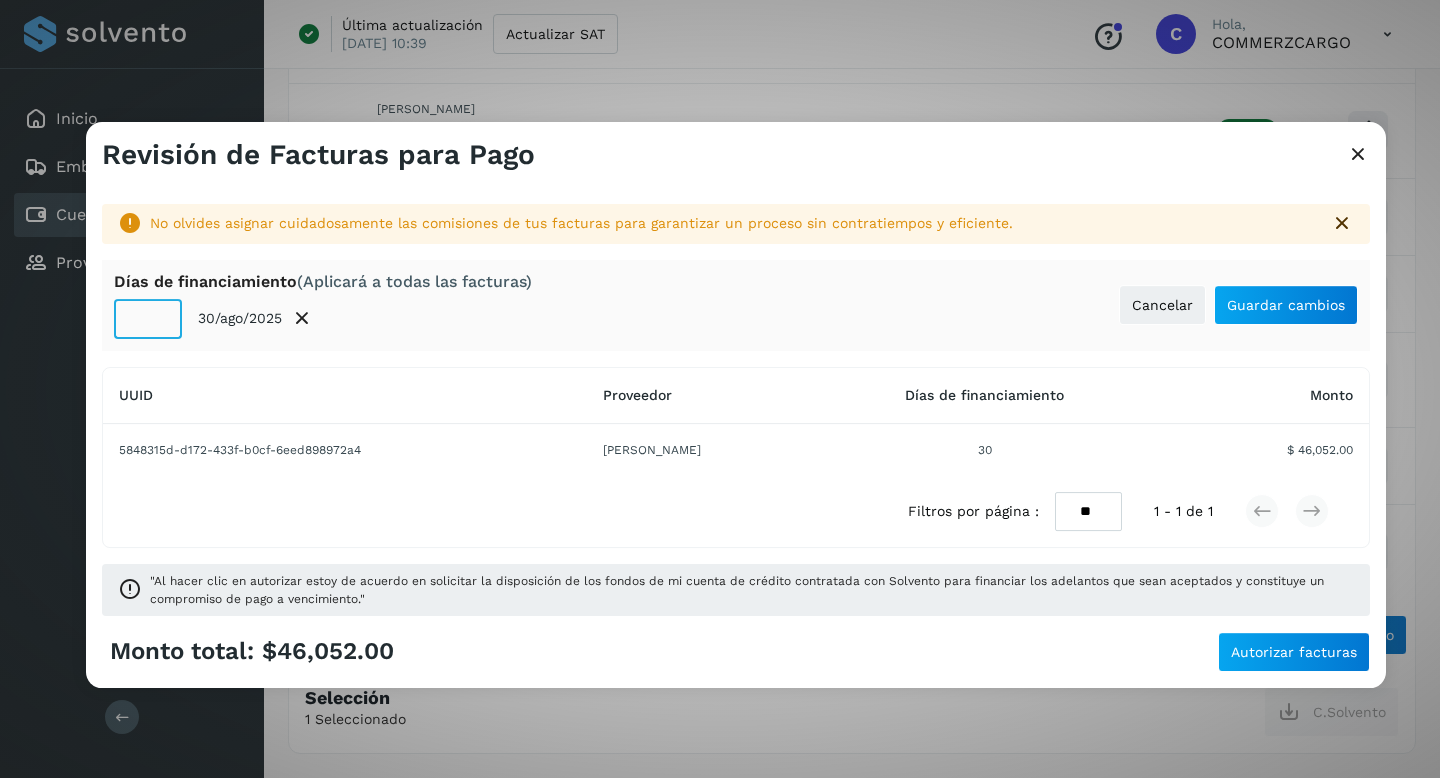drag, startPoint x: 147, startPoint y: 324, endPoint x: 127, endPoint y: 324, distance: 20 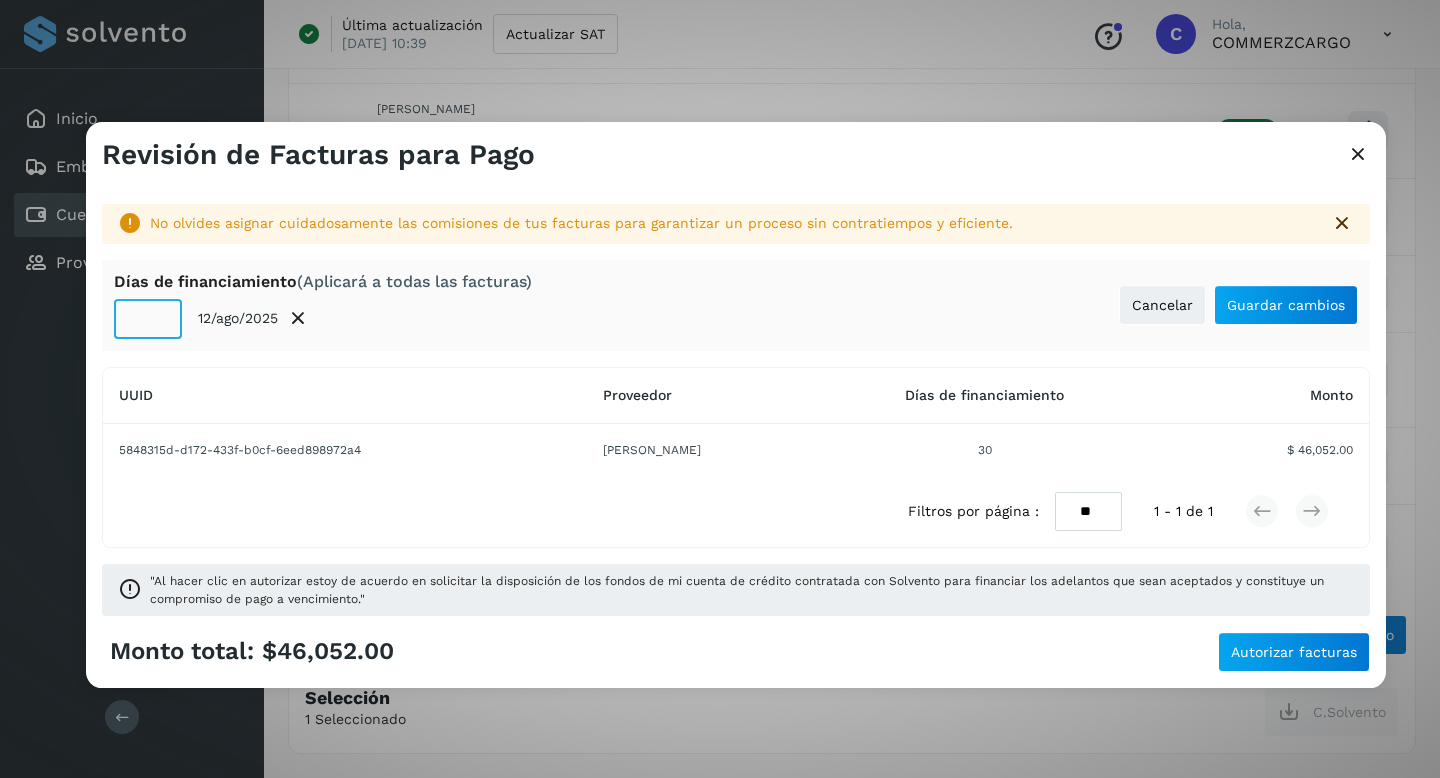 type on "**" 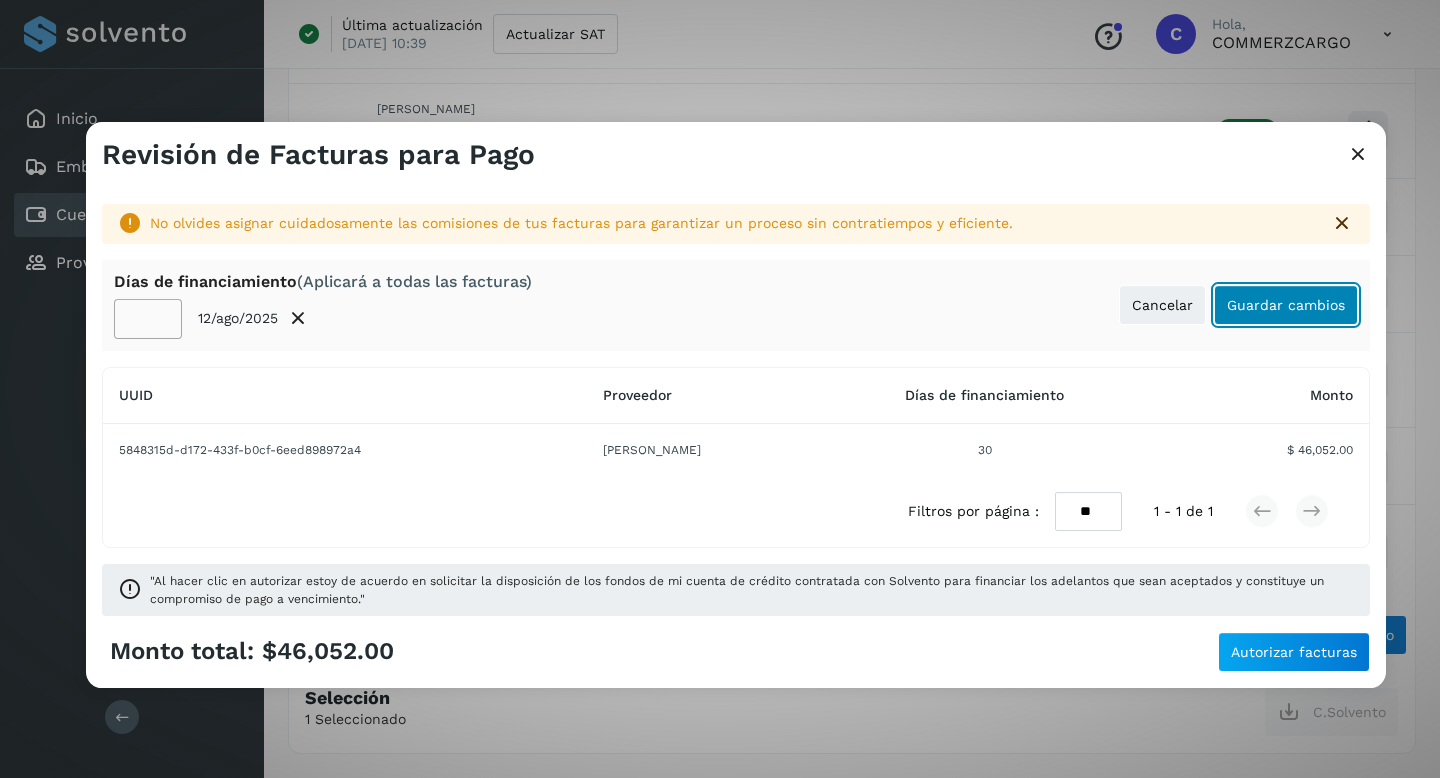 click on "Guardar cambios" 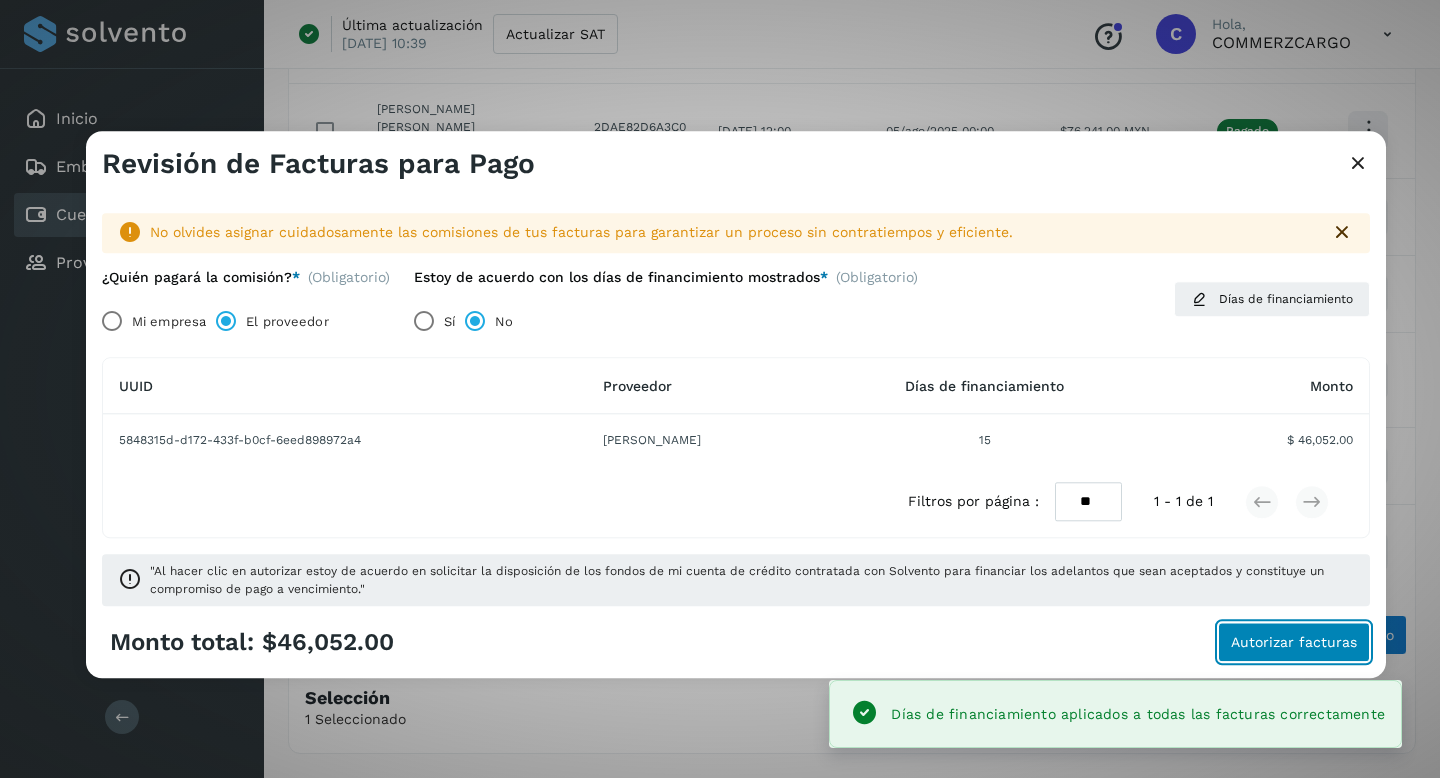 click on "Autorizar facturas" 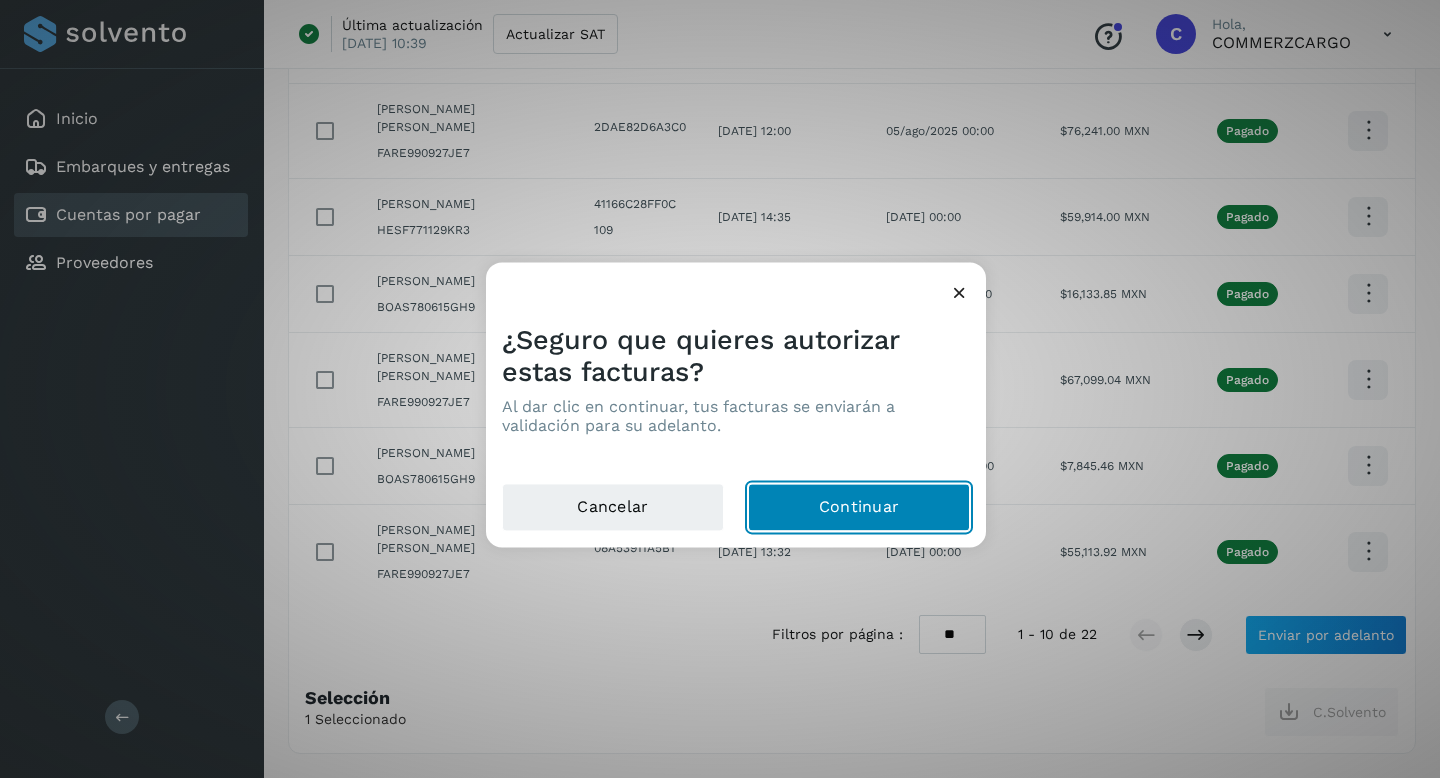 click on "Continuar" 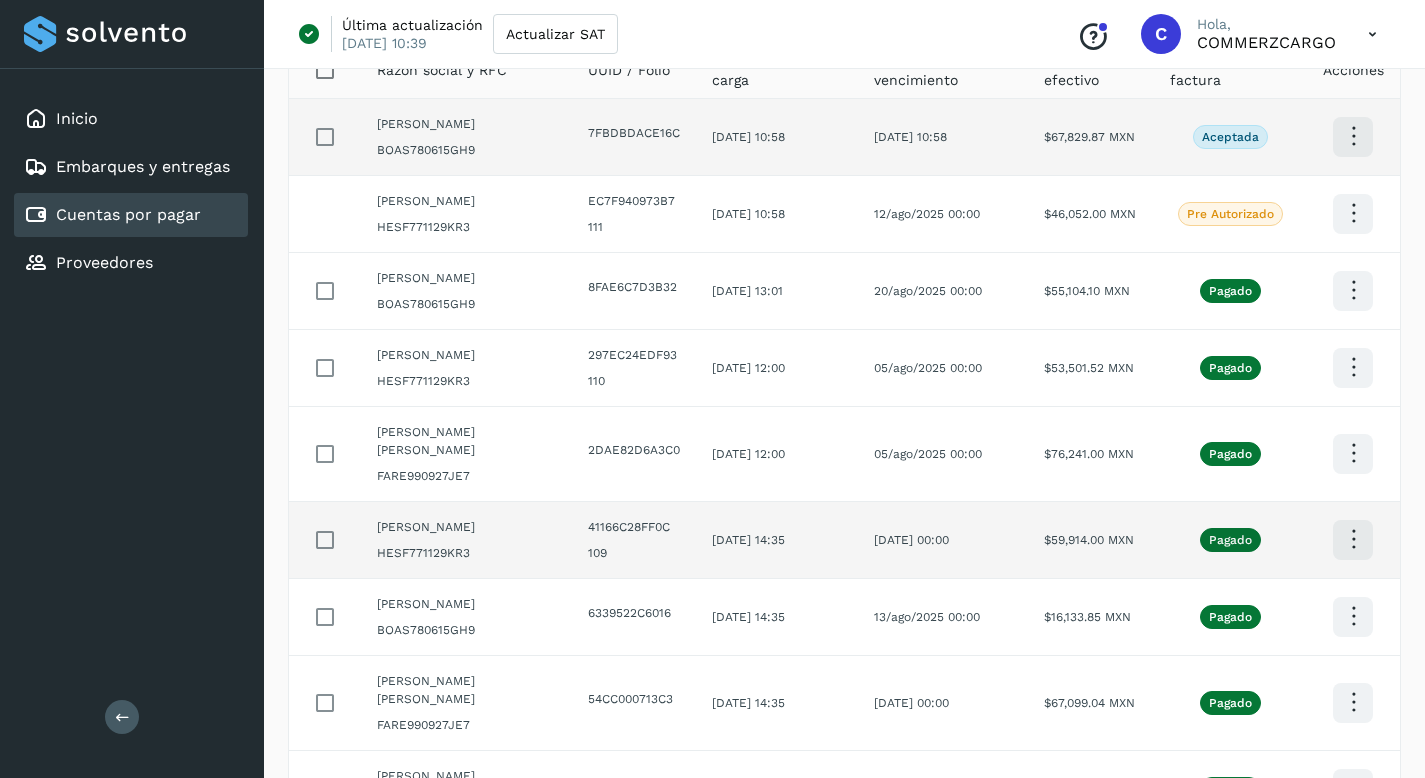 scroll, scrollTop: 0, scrollLeft: 0, axis: both 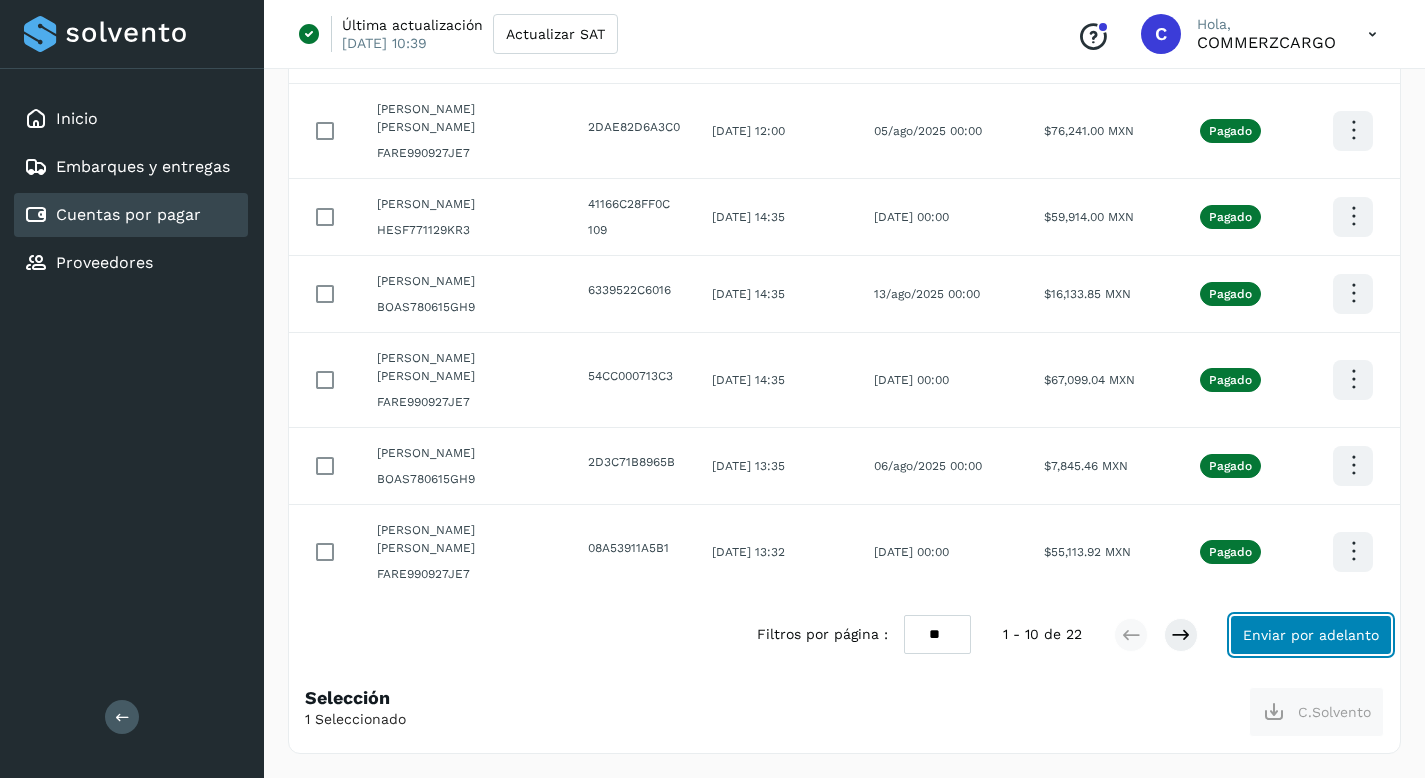 click on "Enviar por adelanto" 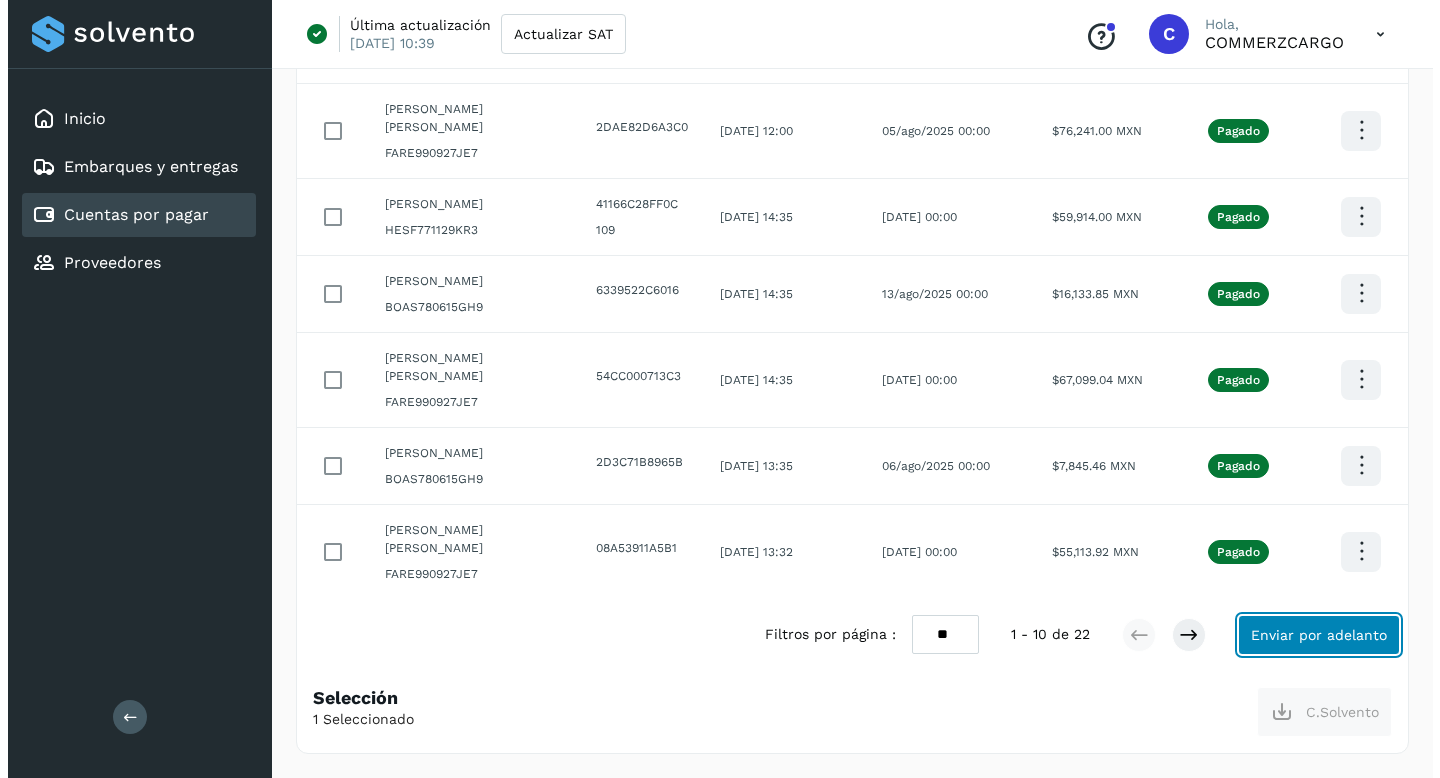 scroll, scrollTop: 502, scrollLeft: 0, axis: vertical 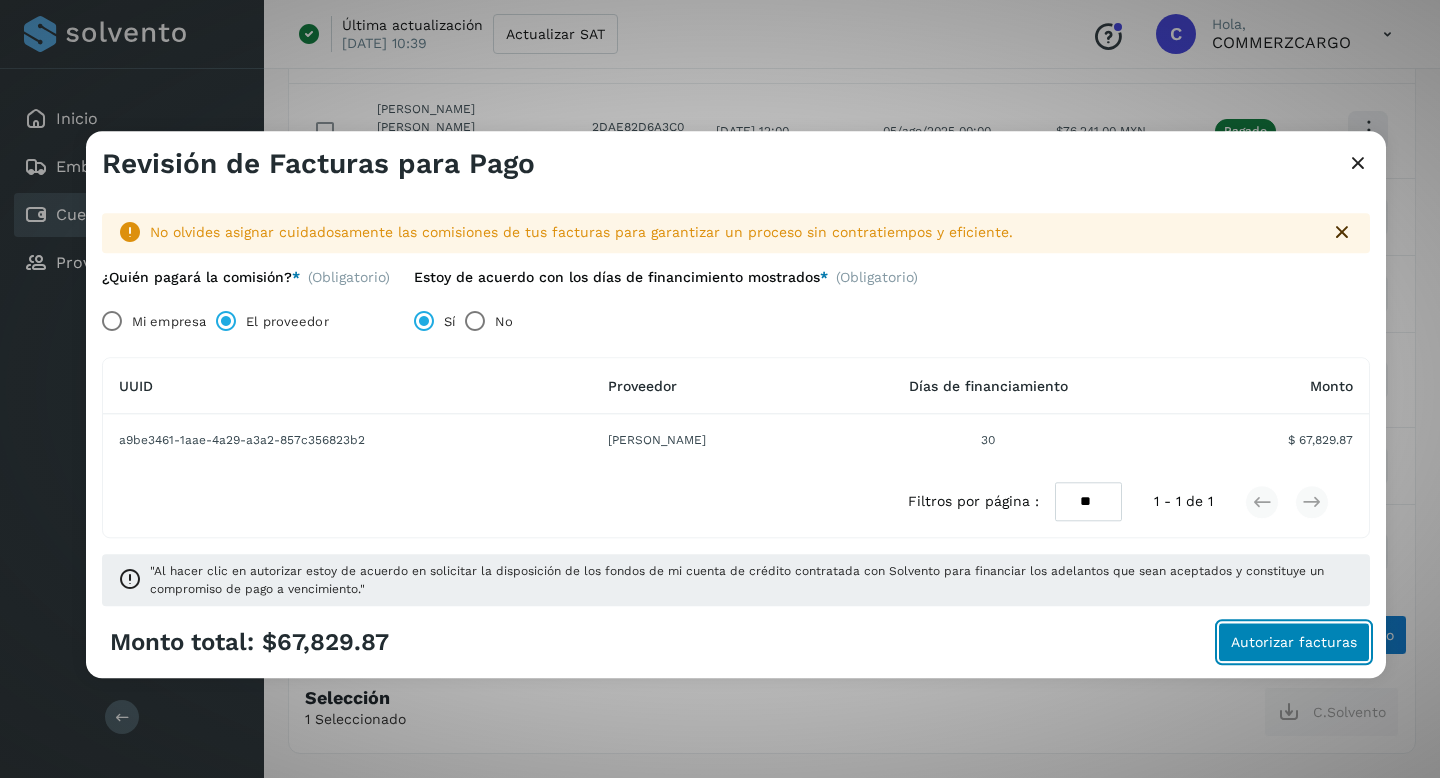 click on "Autorizar facturas" at bounding box center [1294, 643] 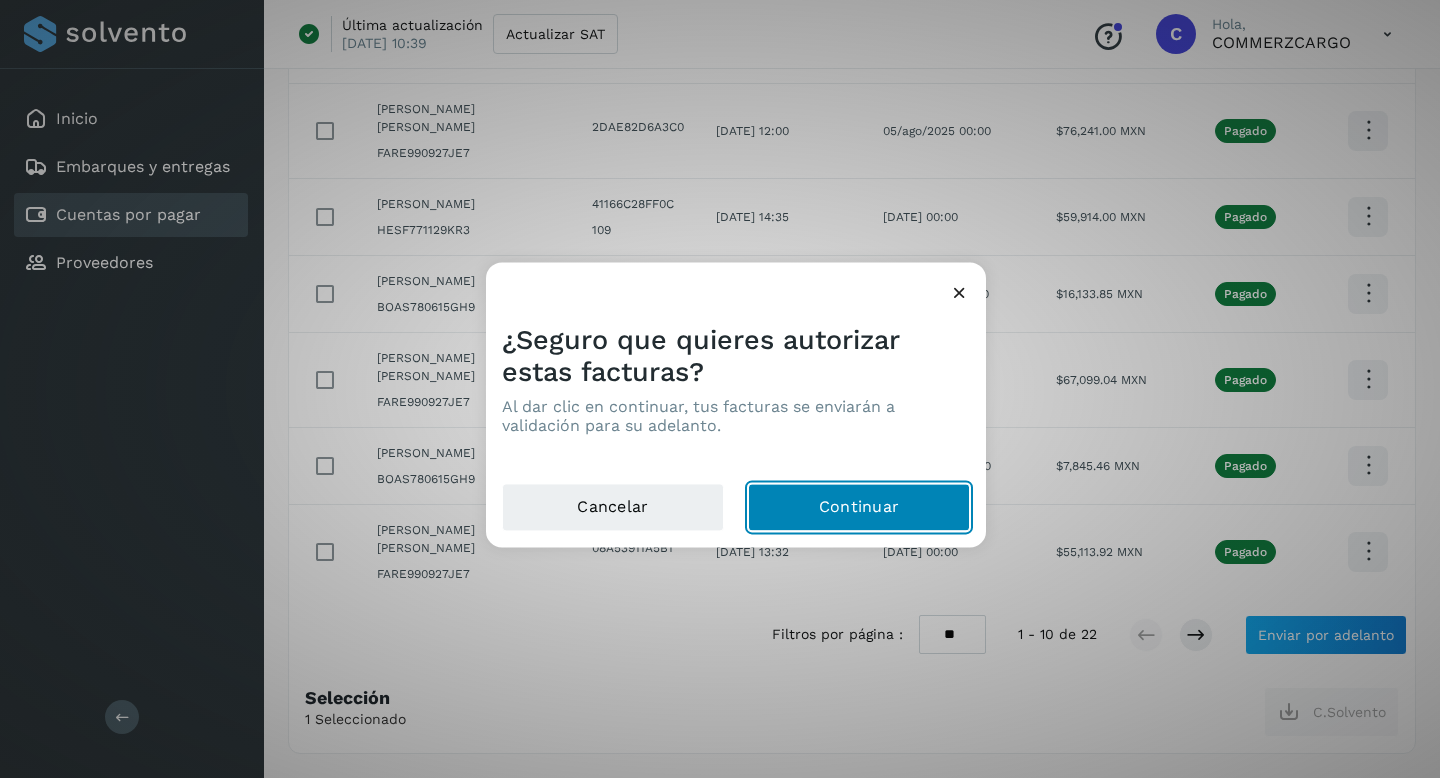 click on "Continuar" 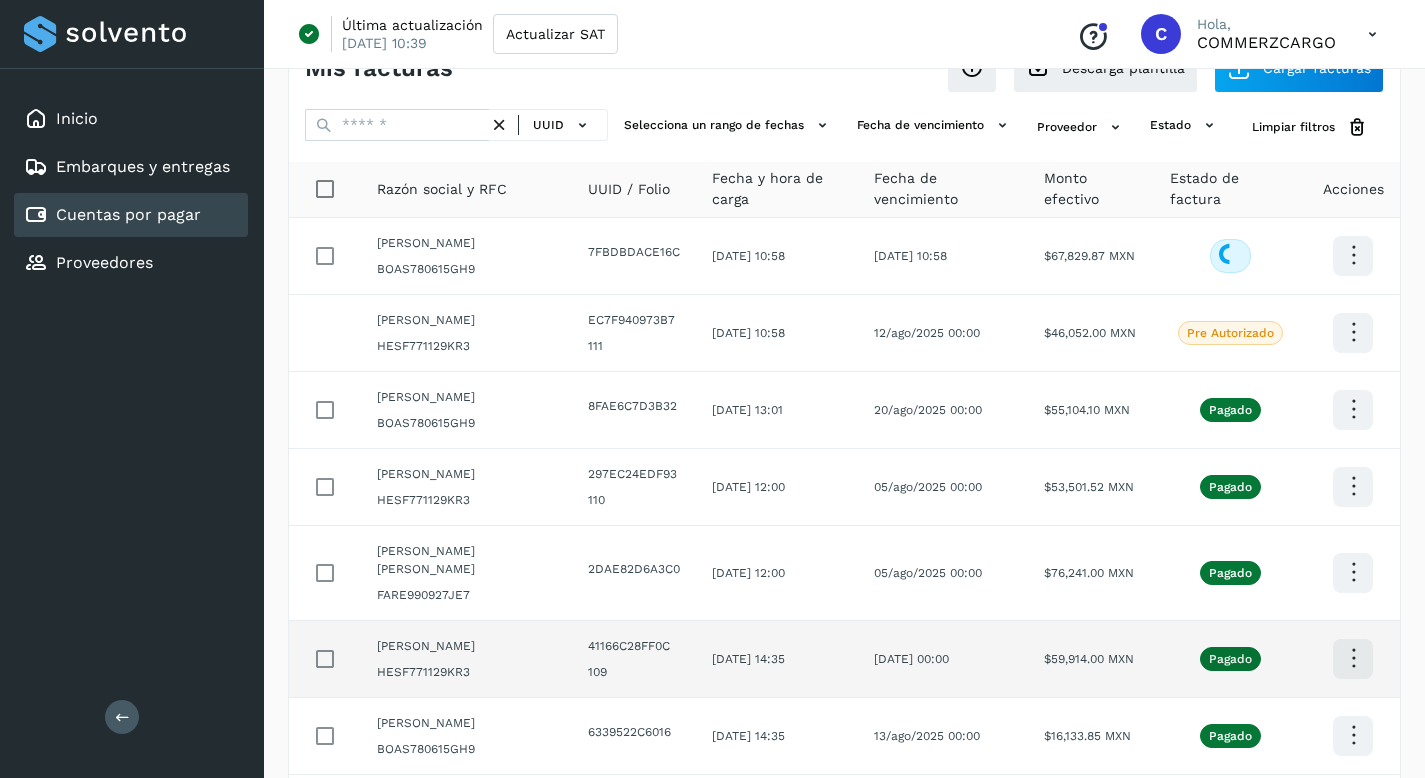scroll, scrollTop: 0, scrollLeft: 0, axis: both 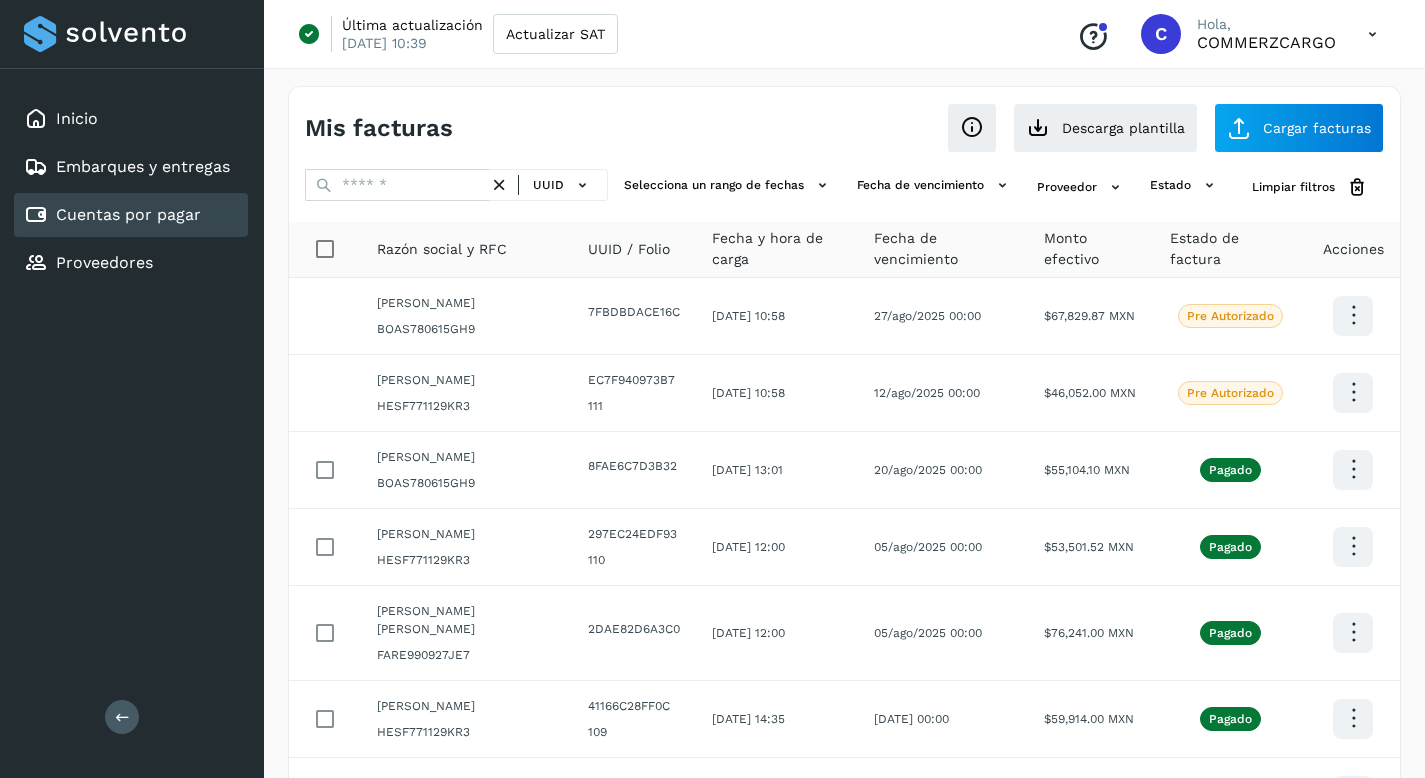click on "Cuentas por pagar" 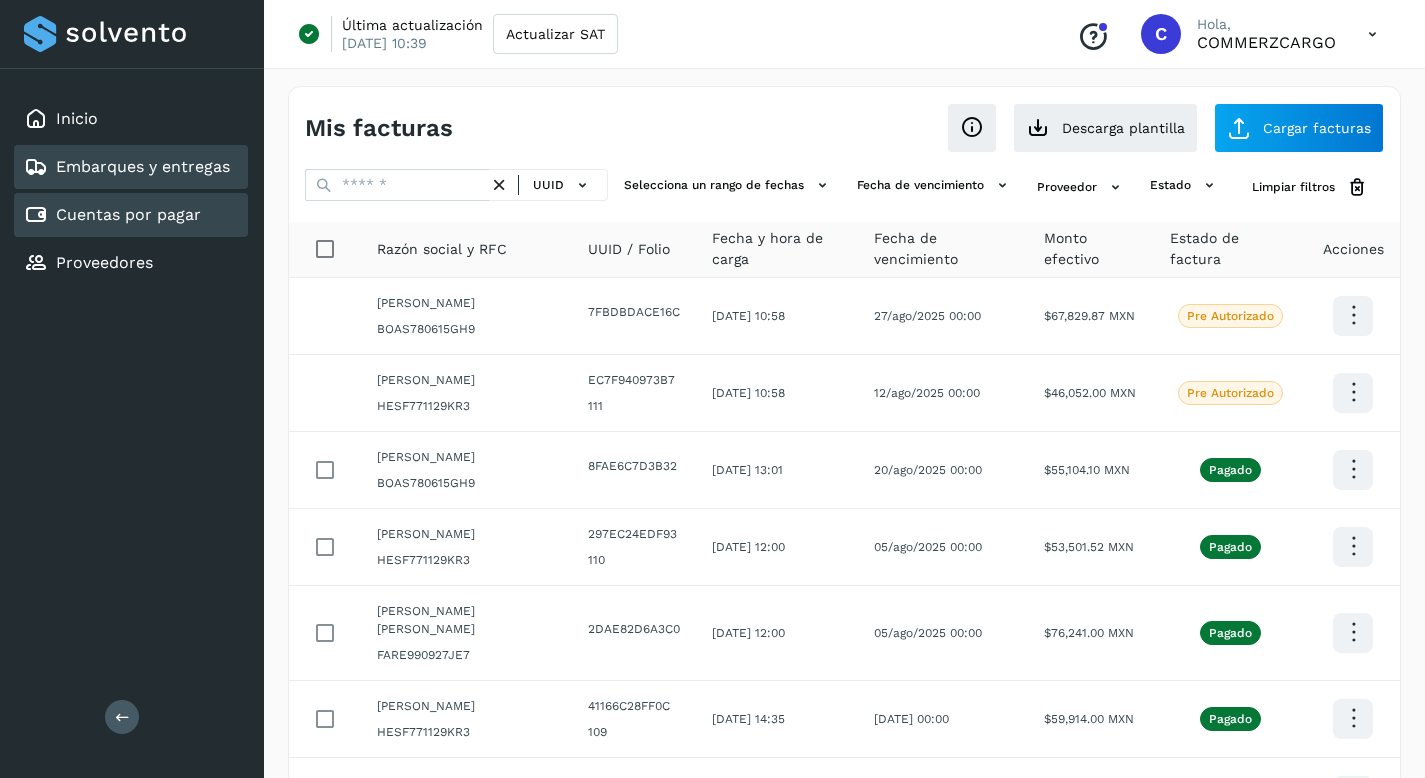 click on "Embarques y entregas" at bounding box center (143, 166) 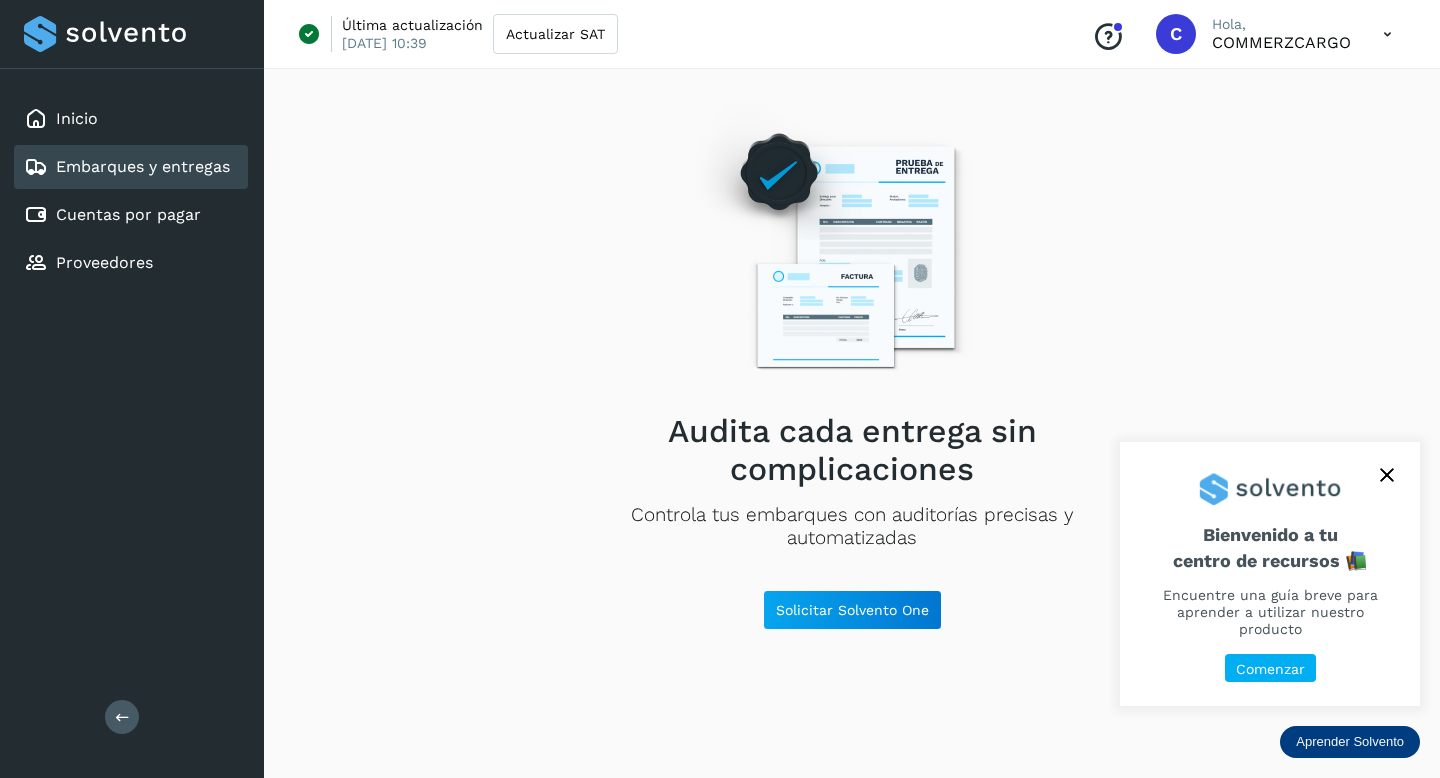 click at bounding box center (1387, 475) 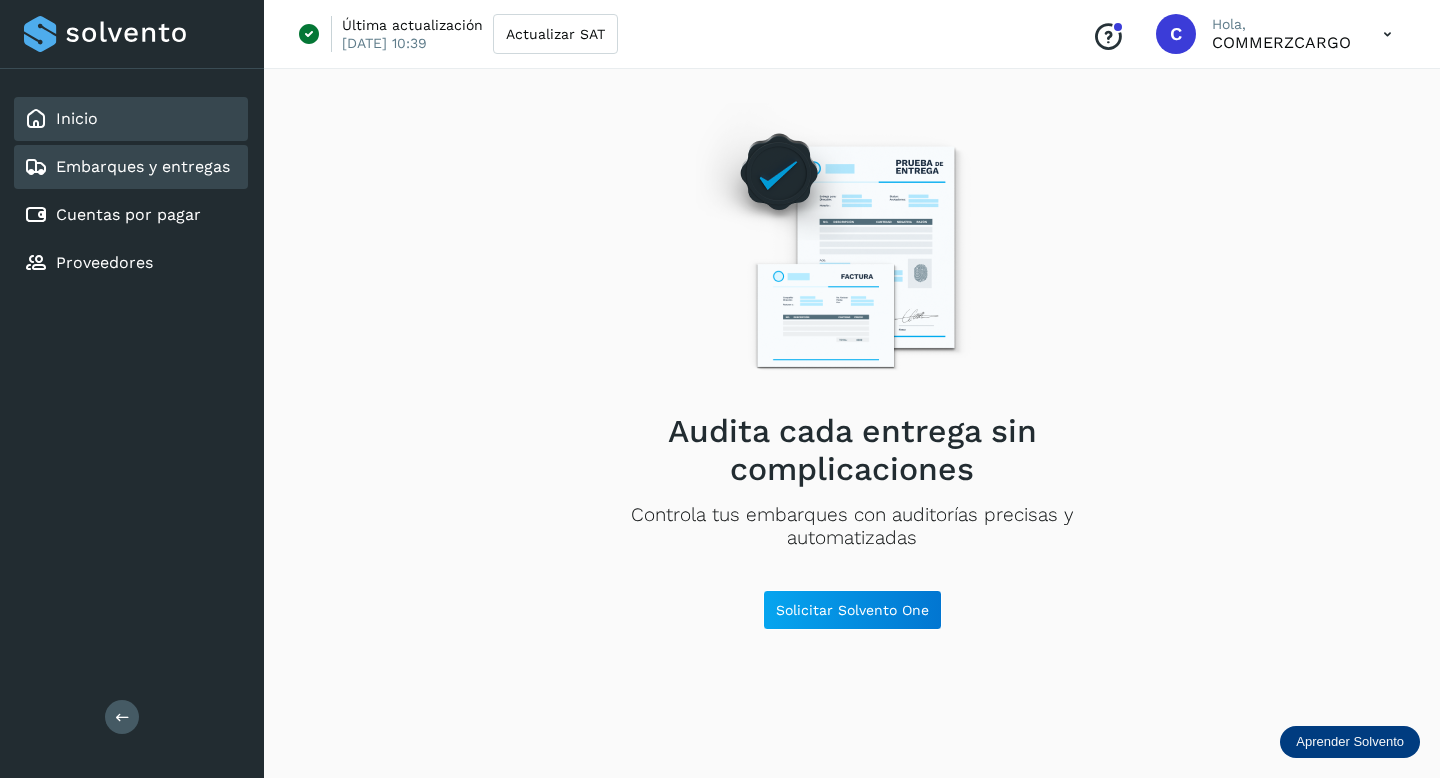 click on "Inicio" at bounding box center (77, 118) 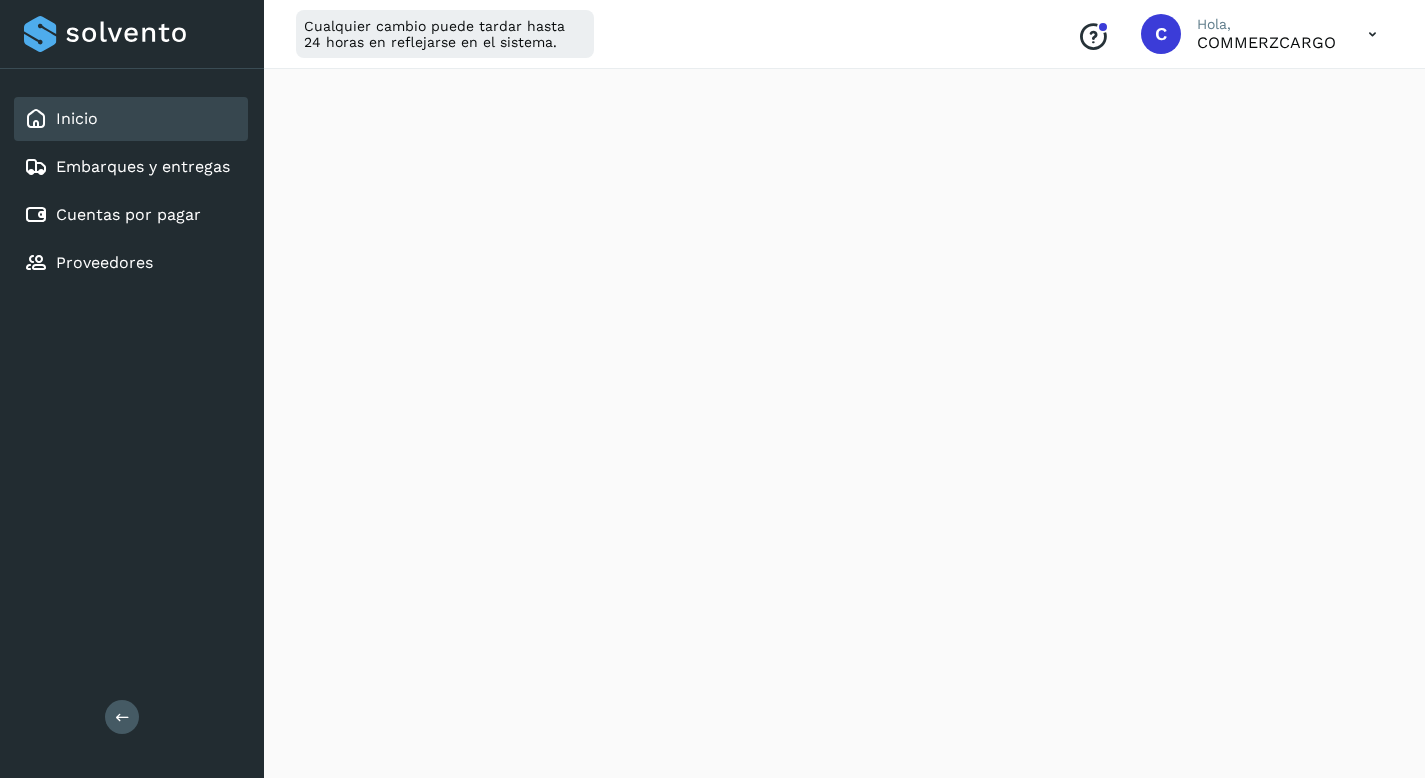 scroll, scrollTop: 558, scrollLeft: 0, axis: vertical 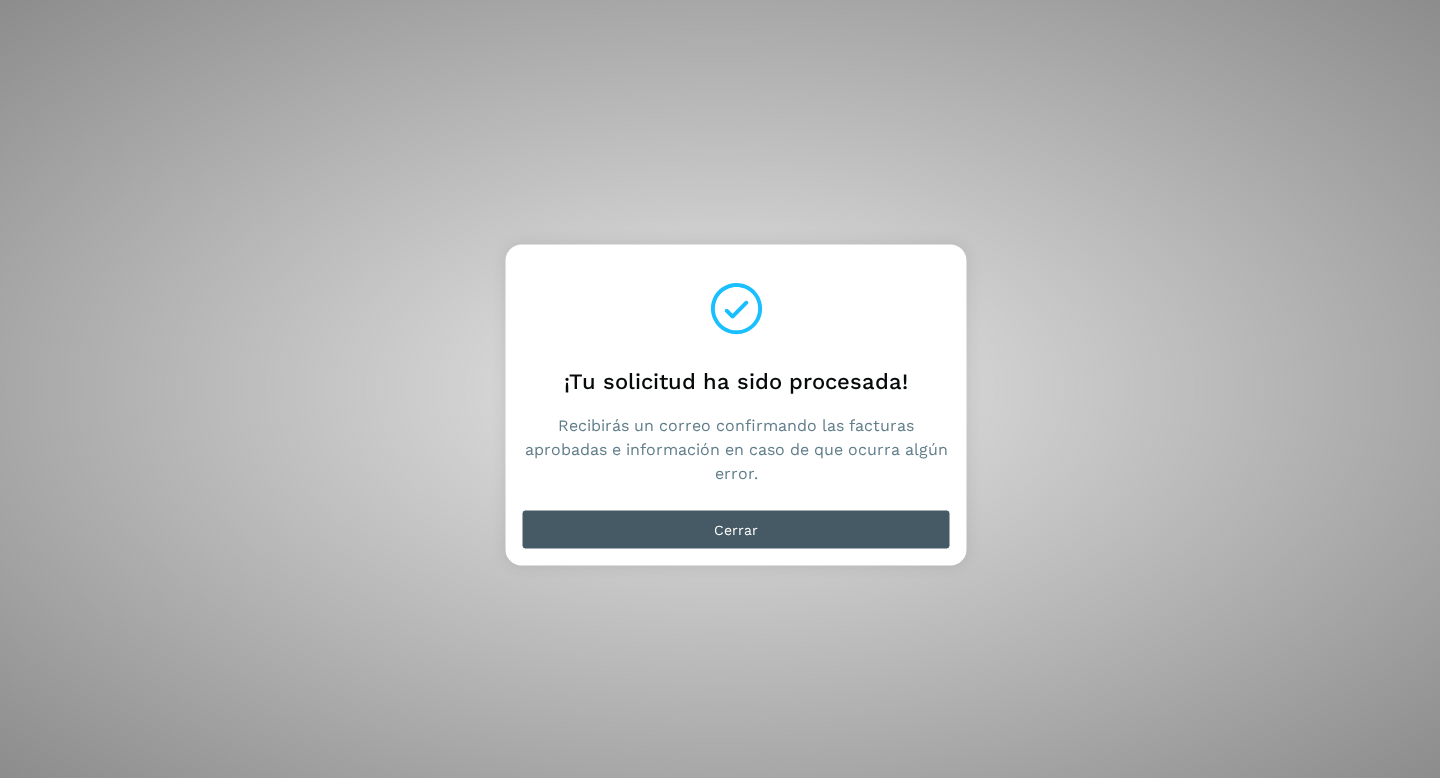 click on "Cerrar" 